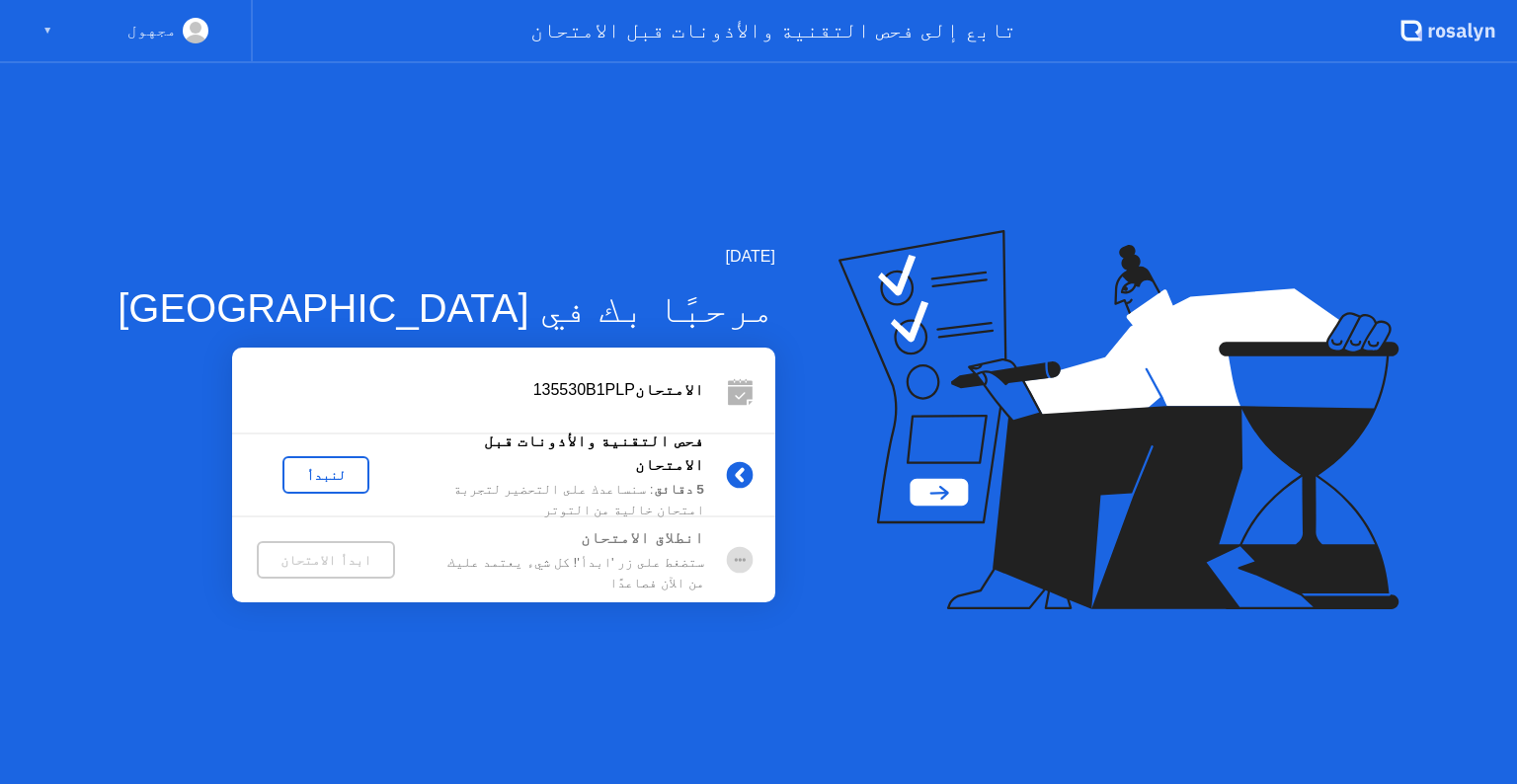scroll, scrollTop: 0, scrollLeft: 0, axis: both 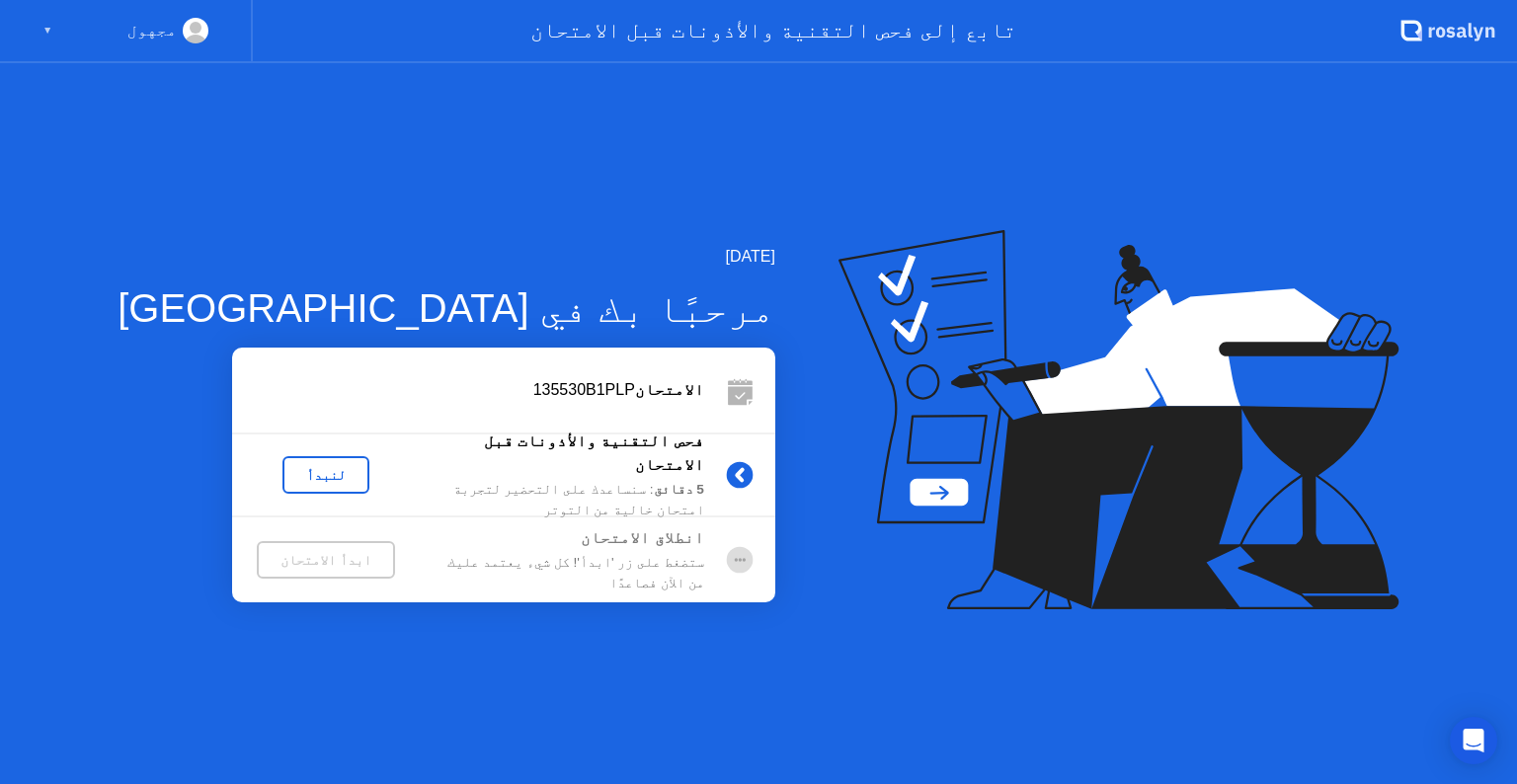 click on "لنبدأ" 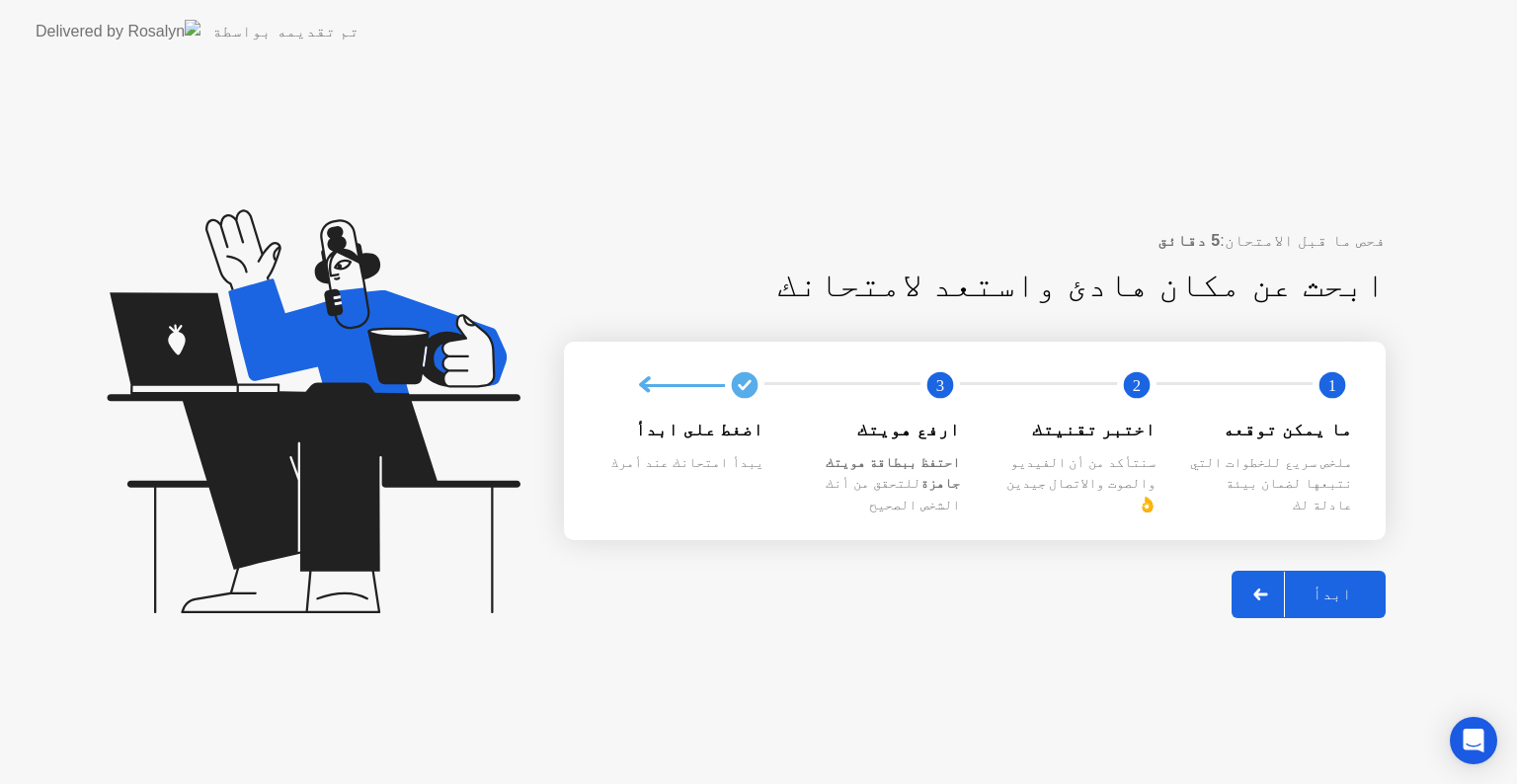 click on "ابدأ" 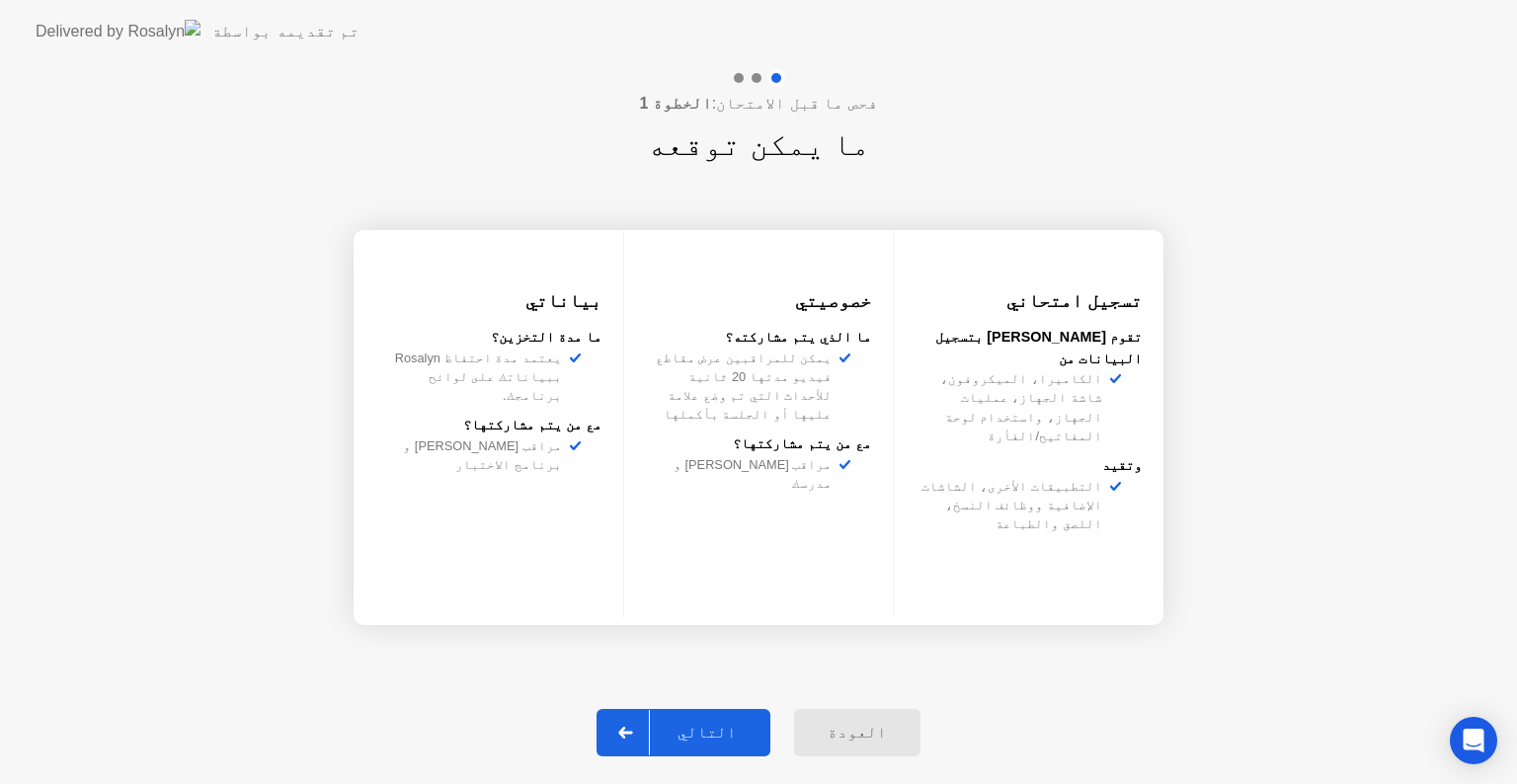click on "التالي" 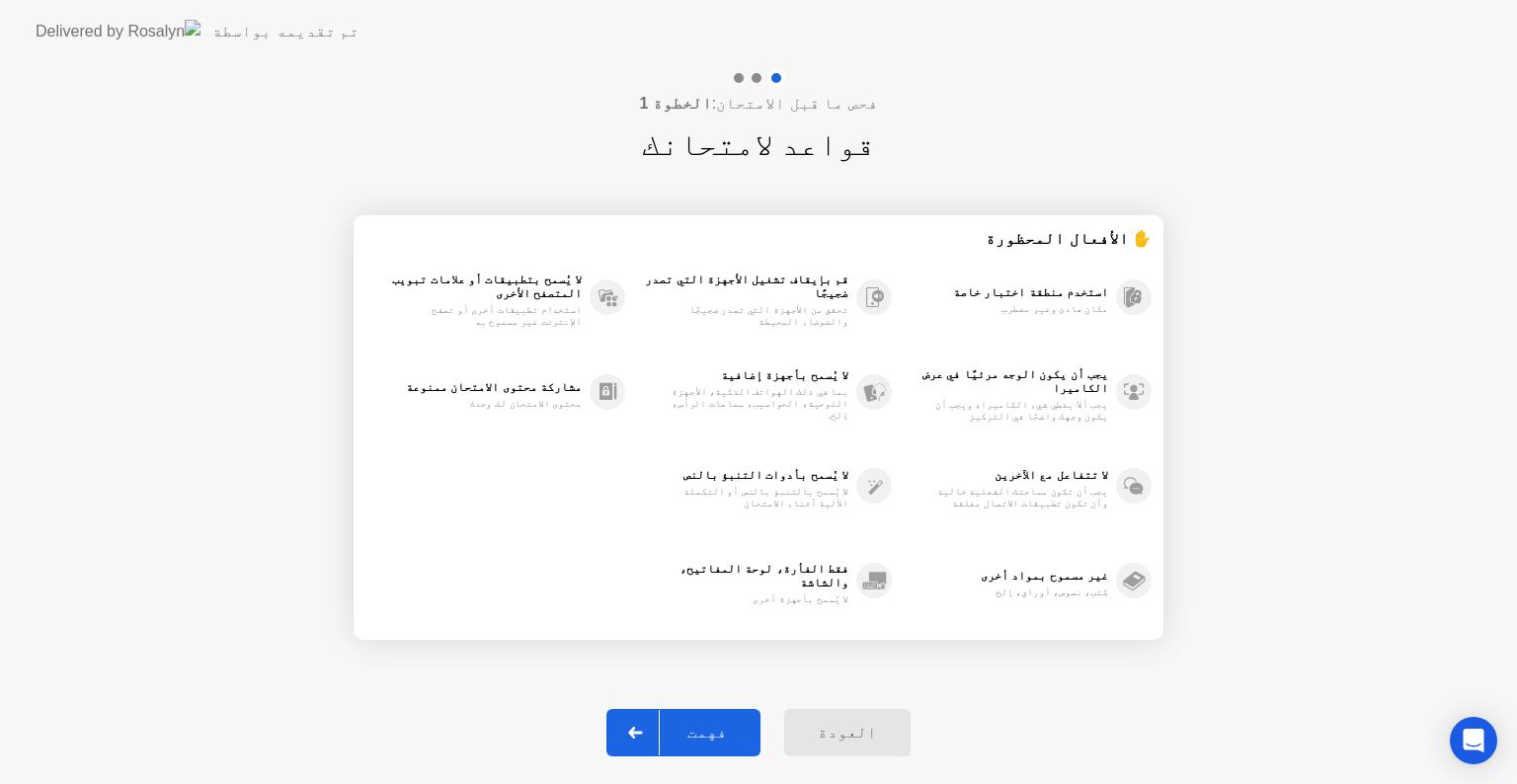 click on "فهمت" 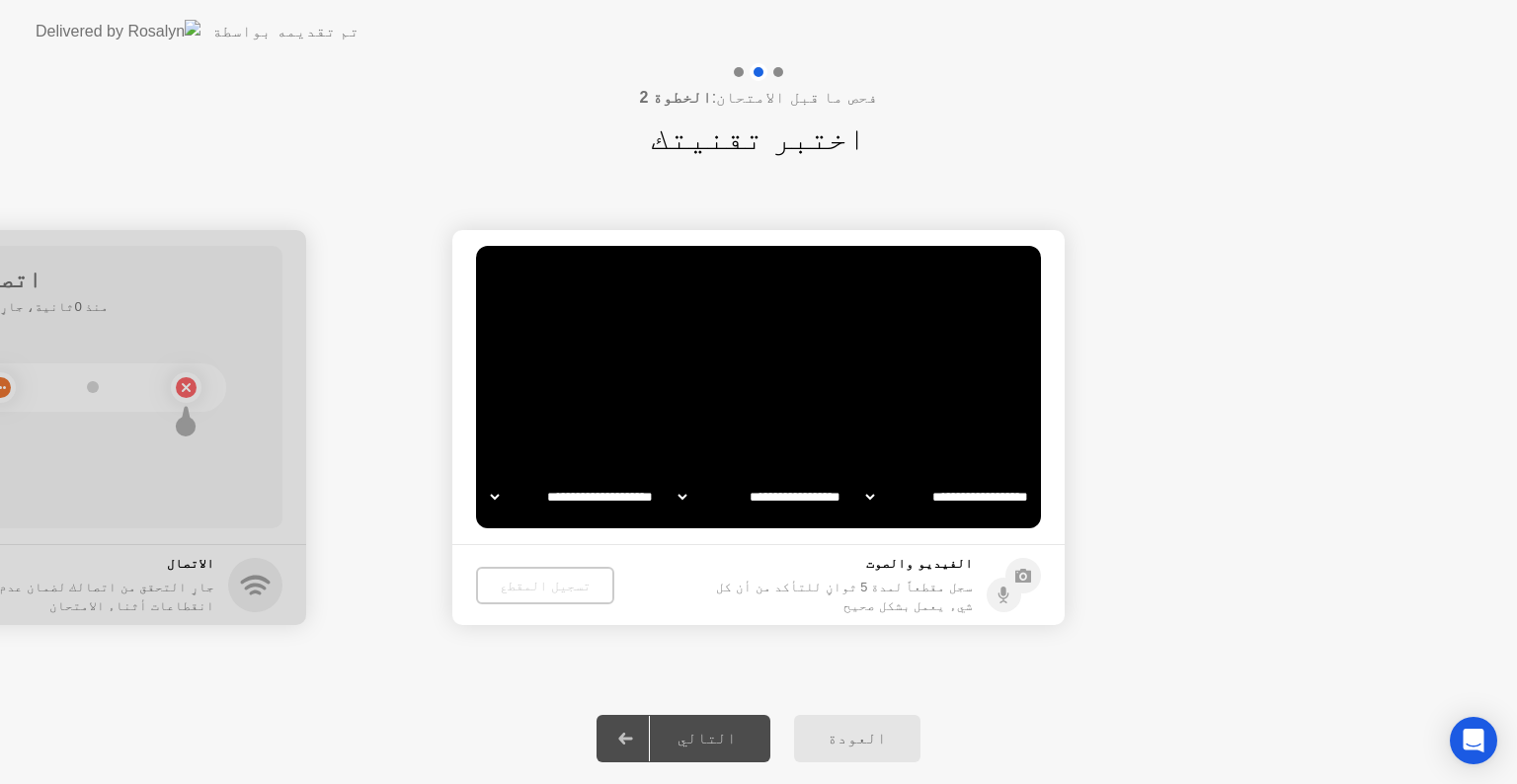 select on "**********" 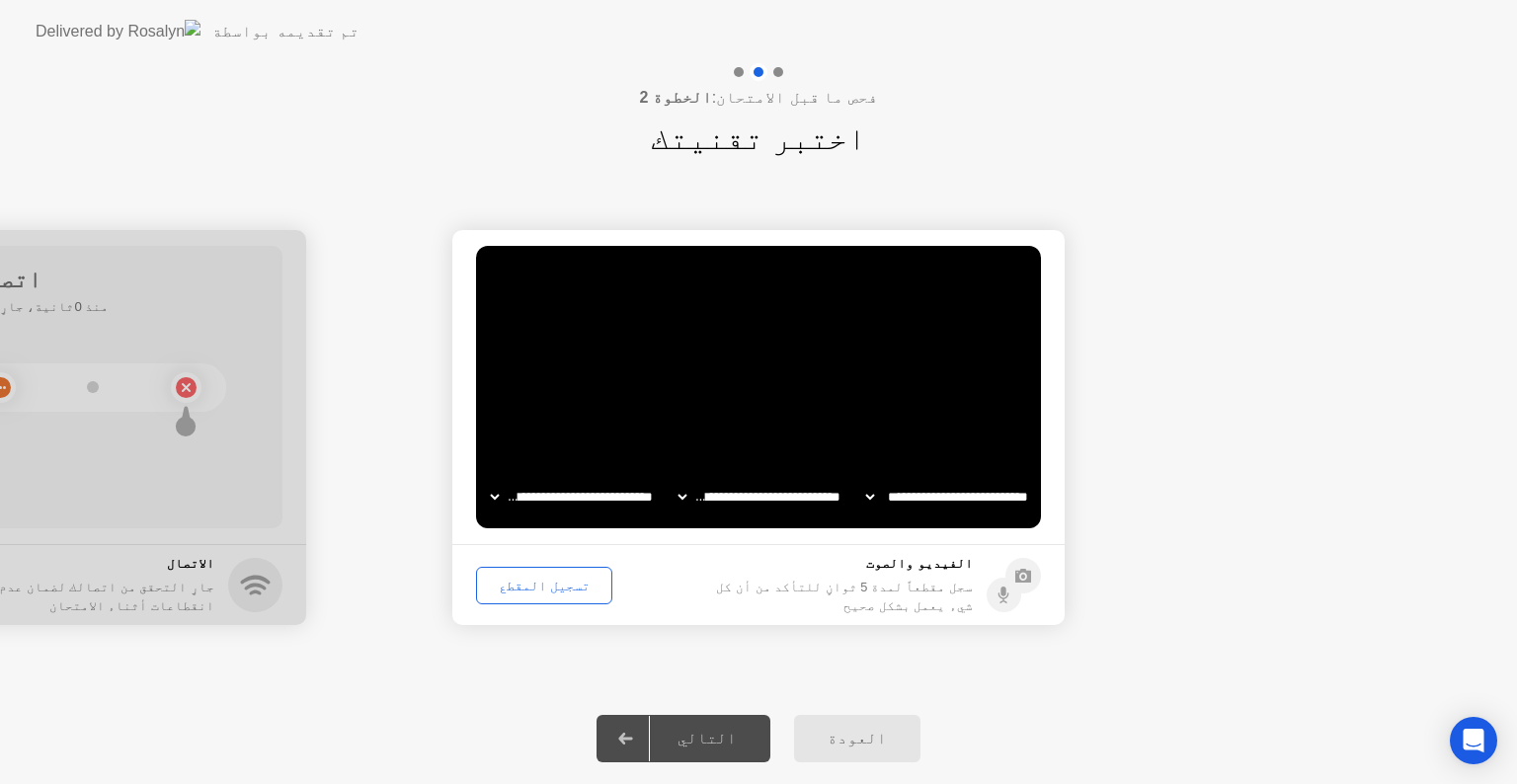 click on "تسجيل المقطع" 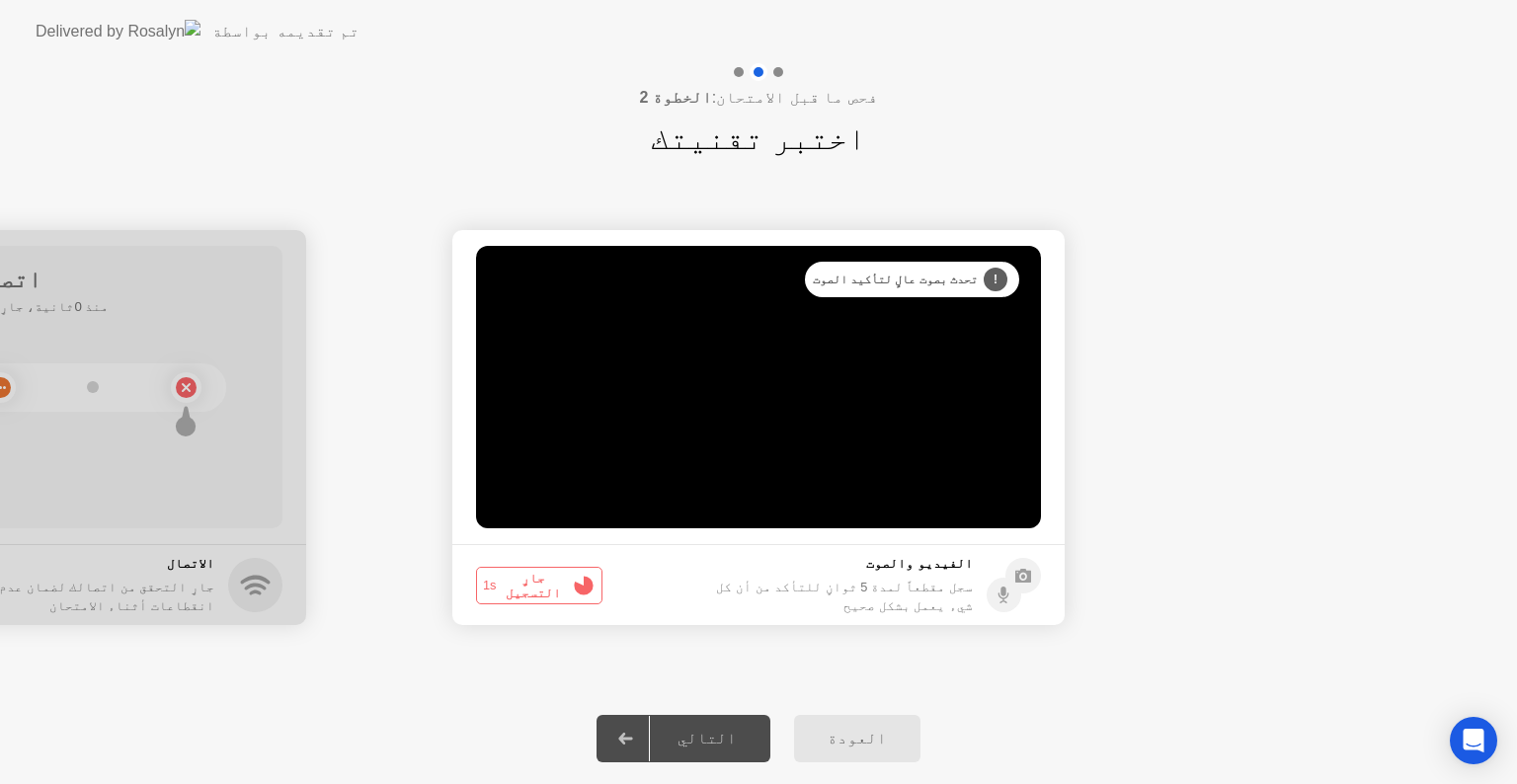 click on "جارٍ التسجيل  1s" 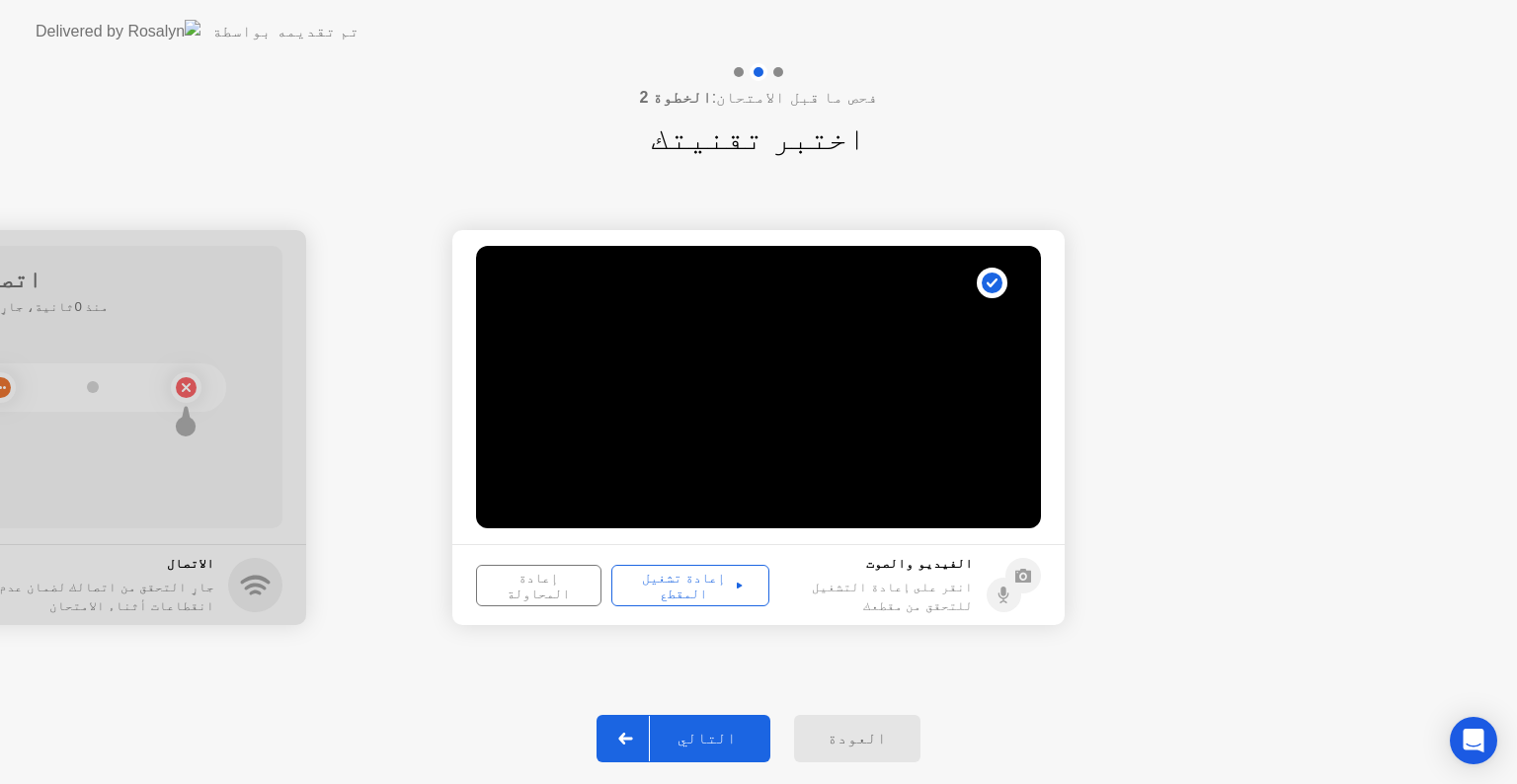 click on "إعادة تشغيل المقطع" 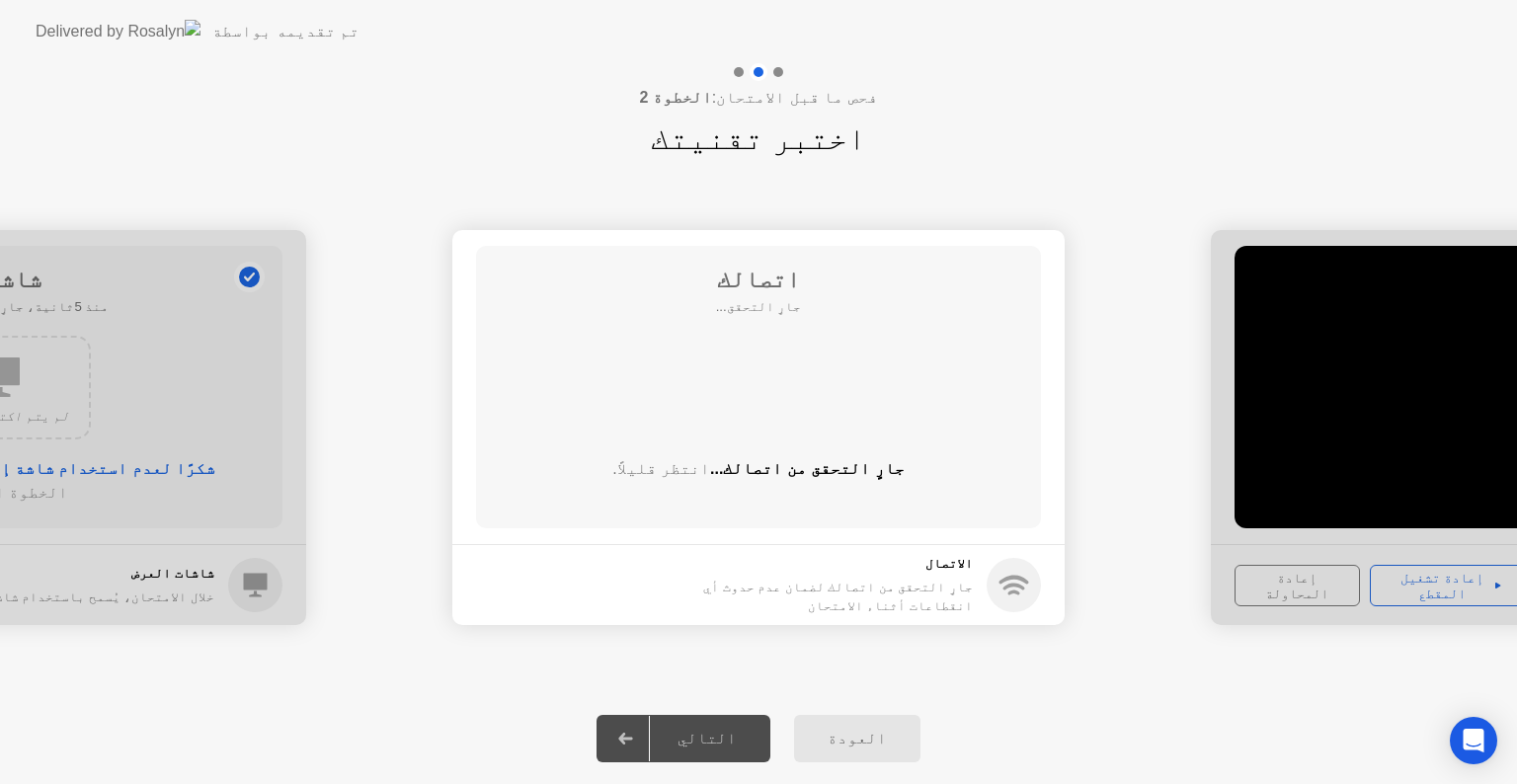 click on "جارٍ التحقق من اتصالك...  انتظر قليلاً." 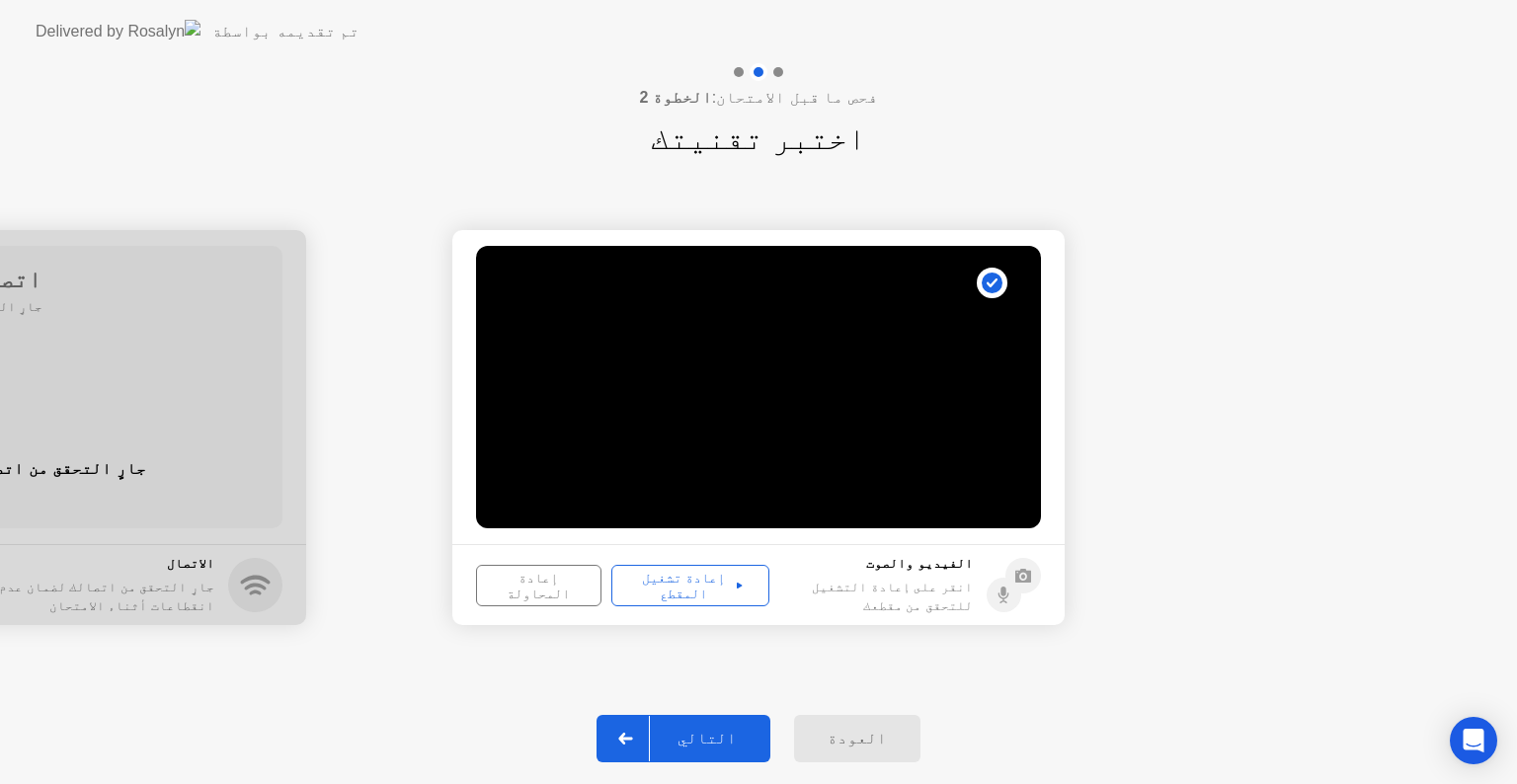 click 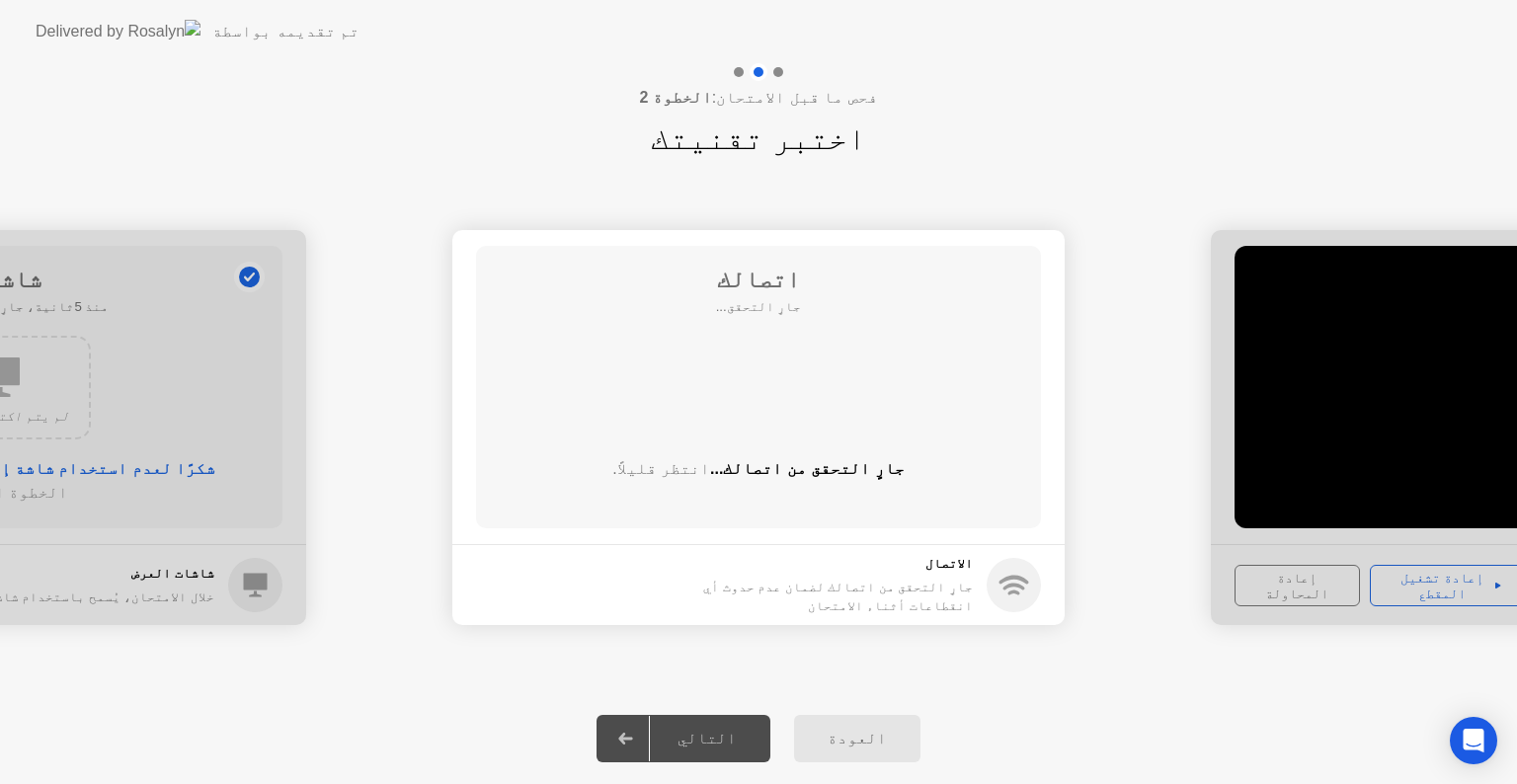 click on "انتظر قليلاً." 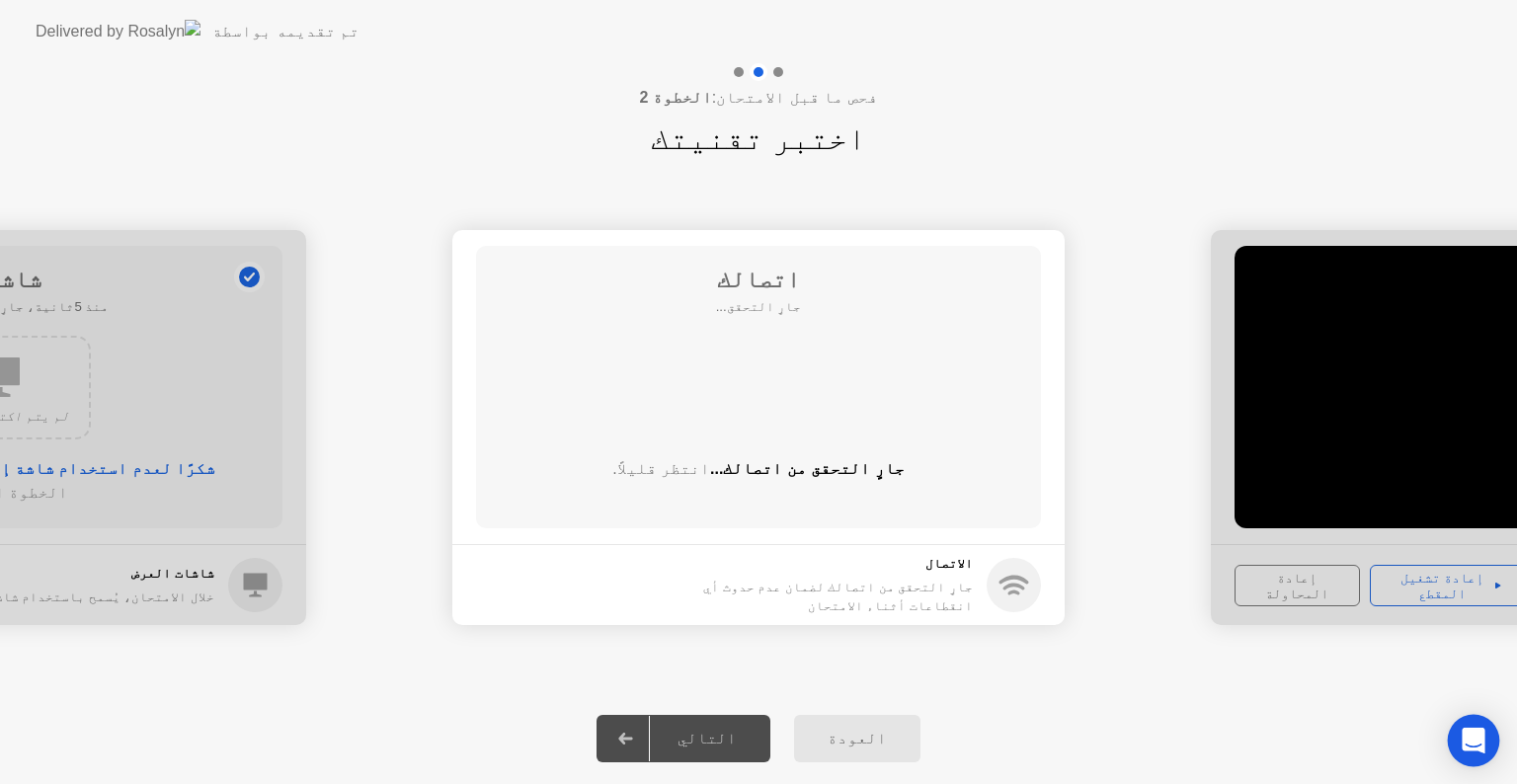 click at bounding box center (1474, 741) 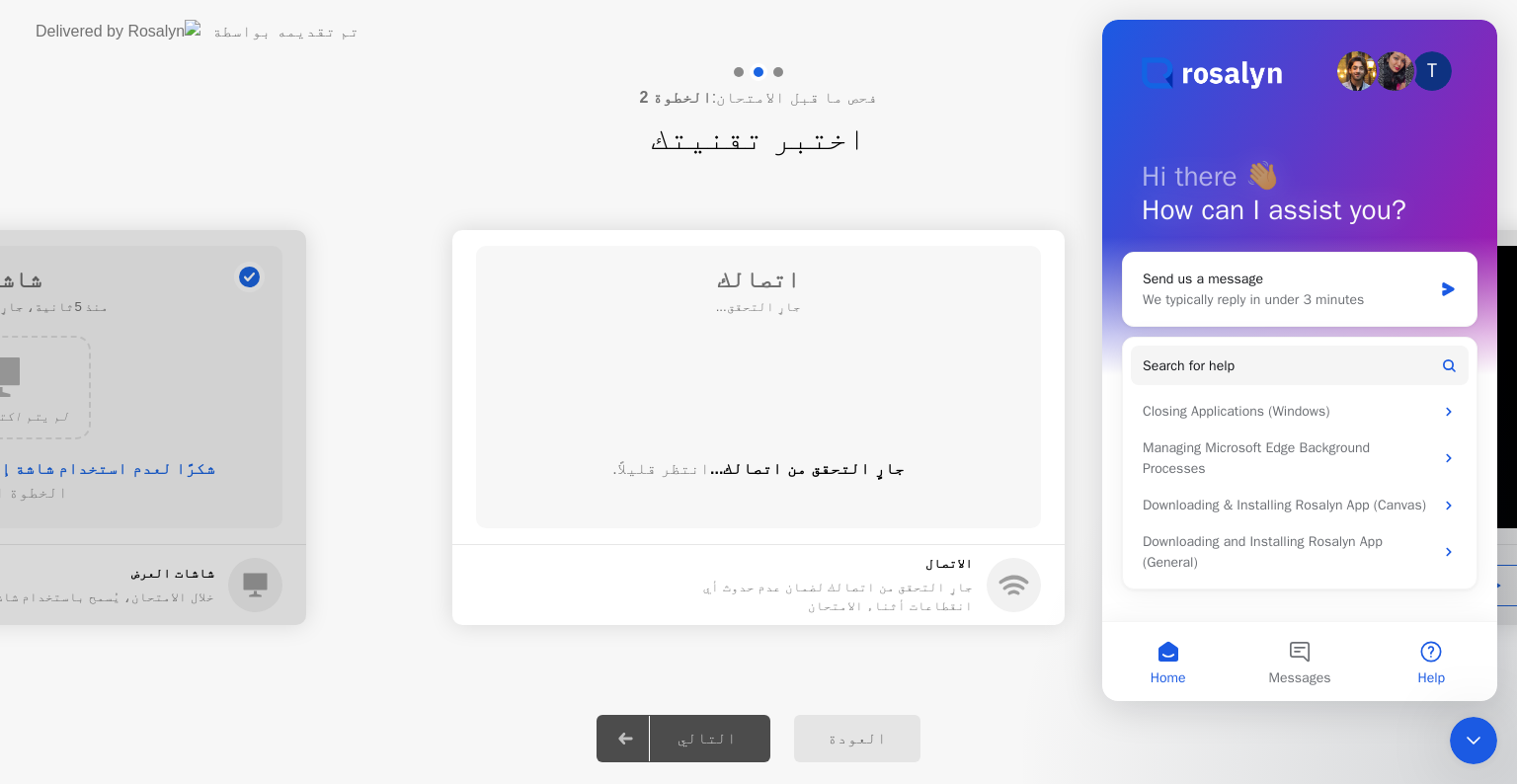 scroll, scrollTop: 0, scrollLeft: 0, axis: both 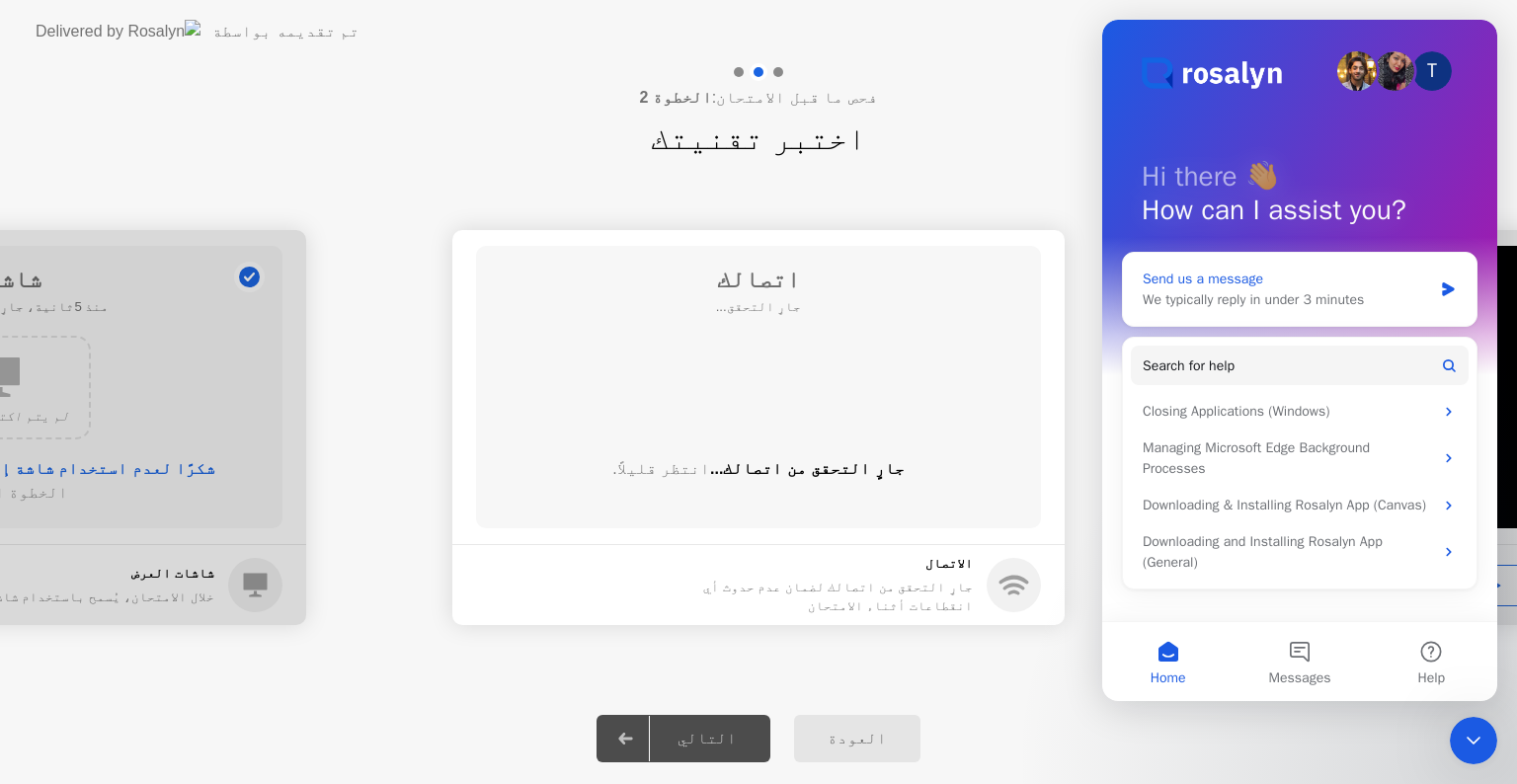 click on "We typically reply in under 3 minutes" at bounding box center (1287, 299) 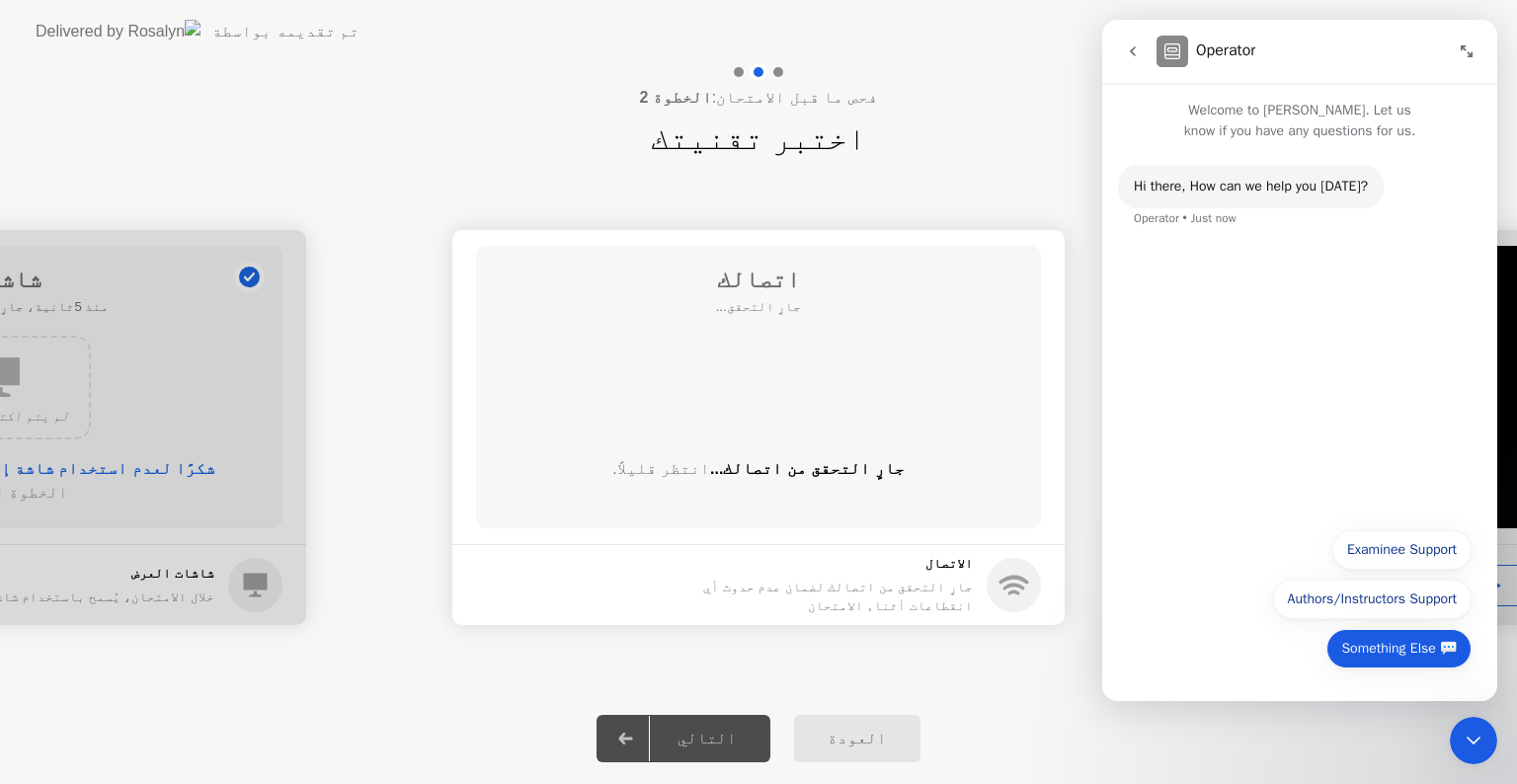 click on "Something Else 💬" at bounding box center [1398, 649] 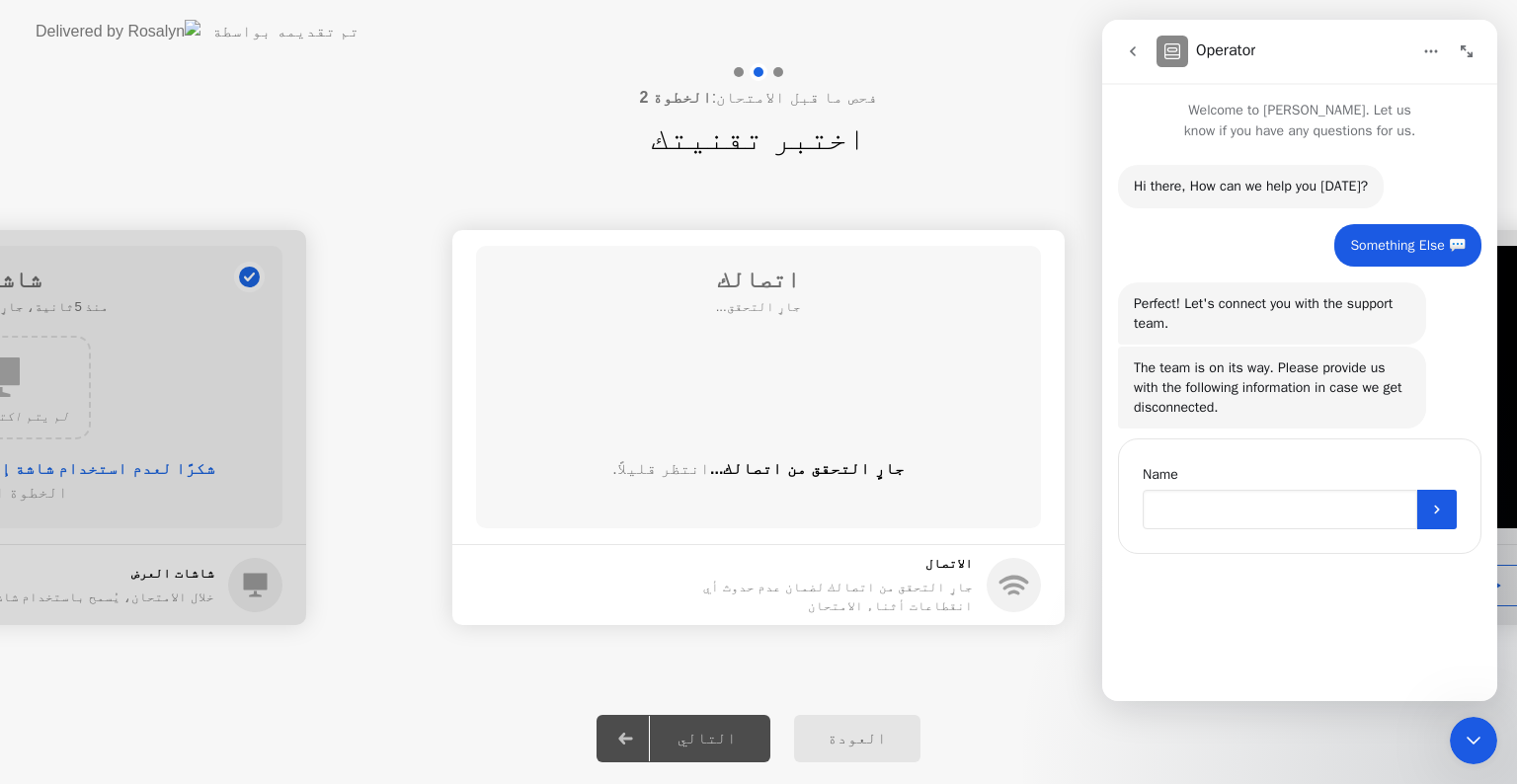 click at bounding box center (1280, 510) 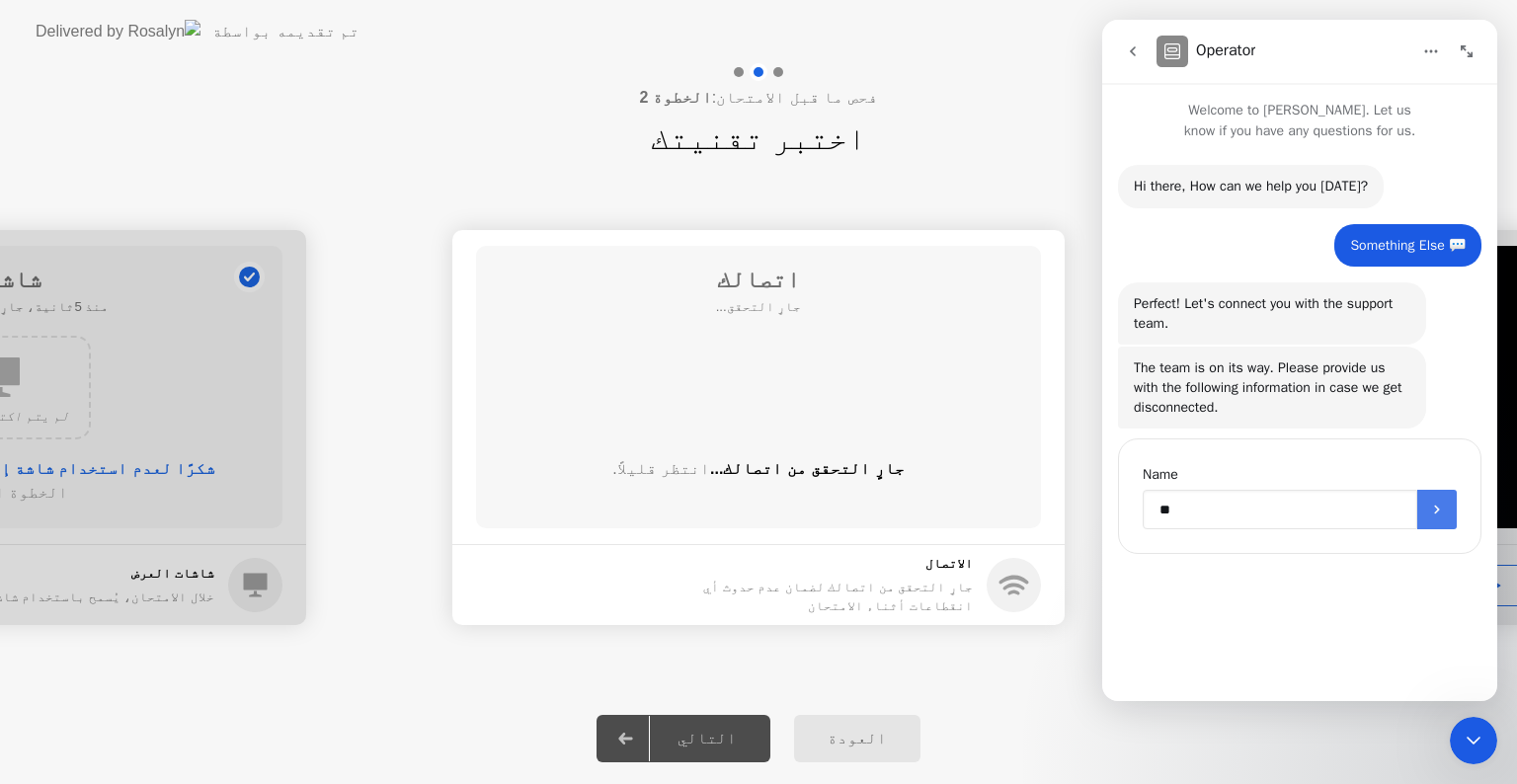 type on "**" 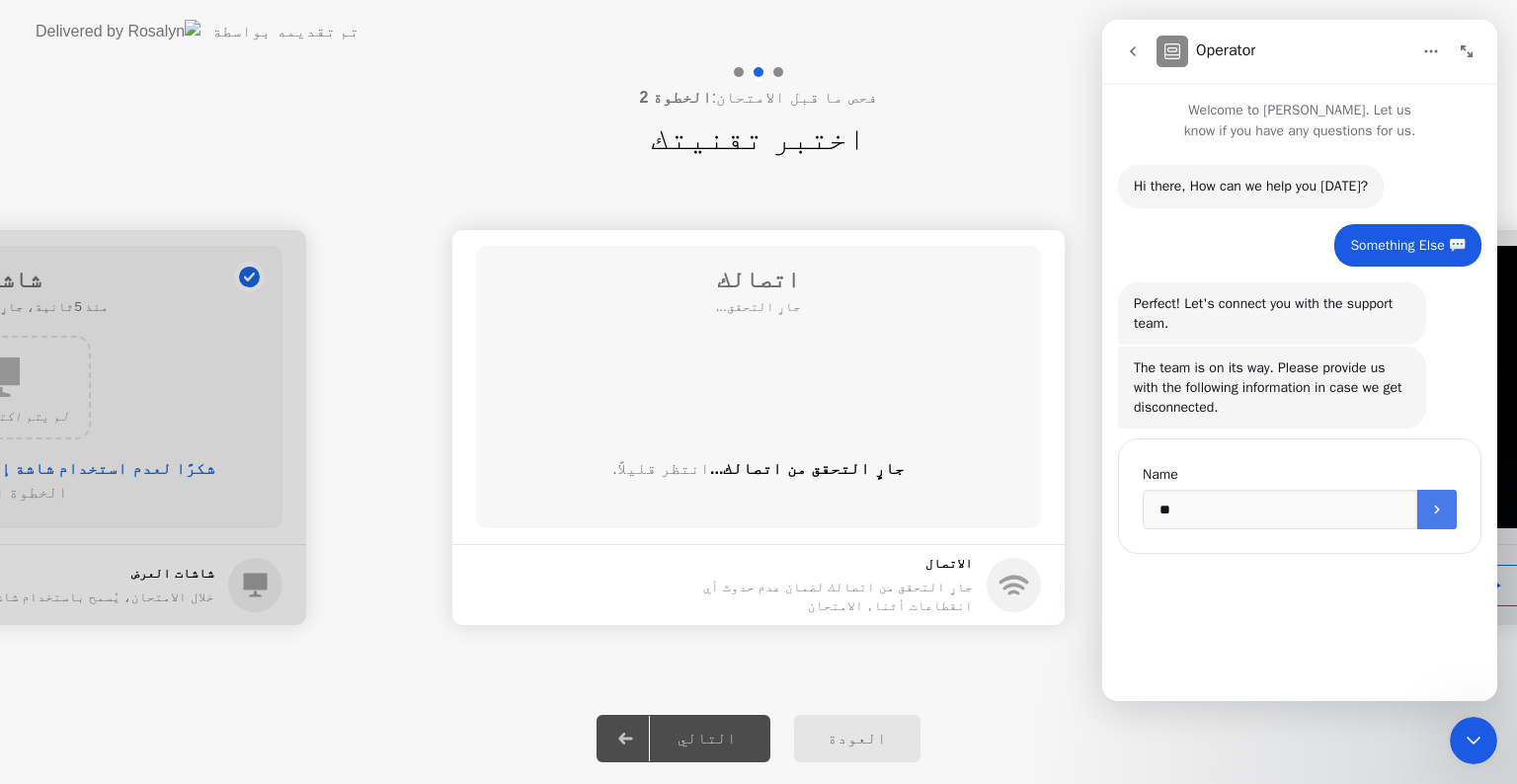 click 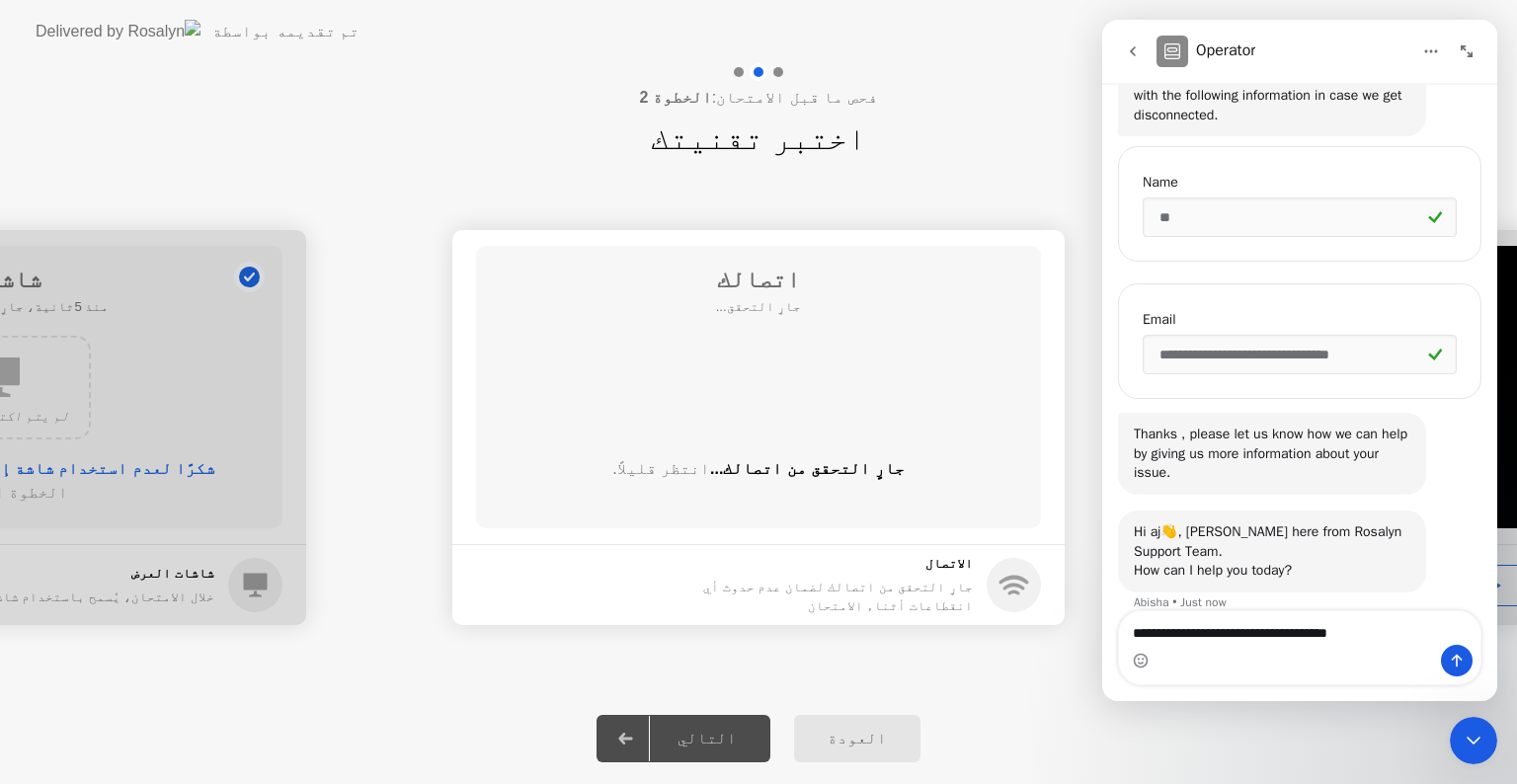 scroll, scrollTop: 313, scrollLeft: 0, axis: vertical 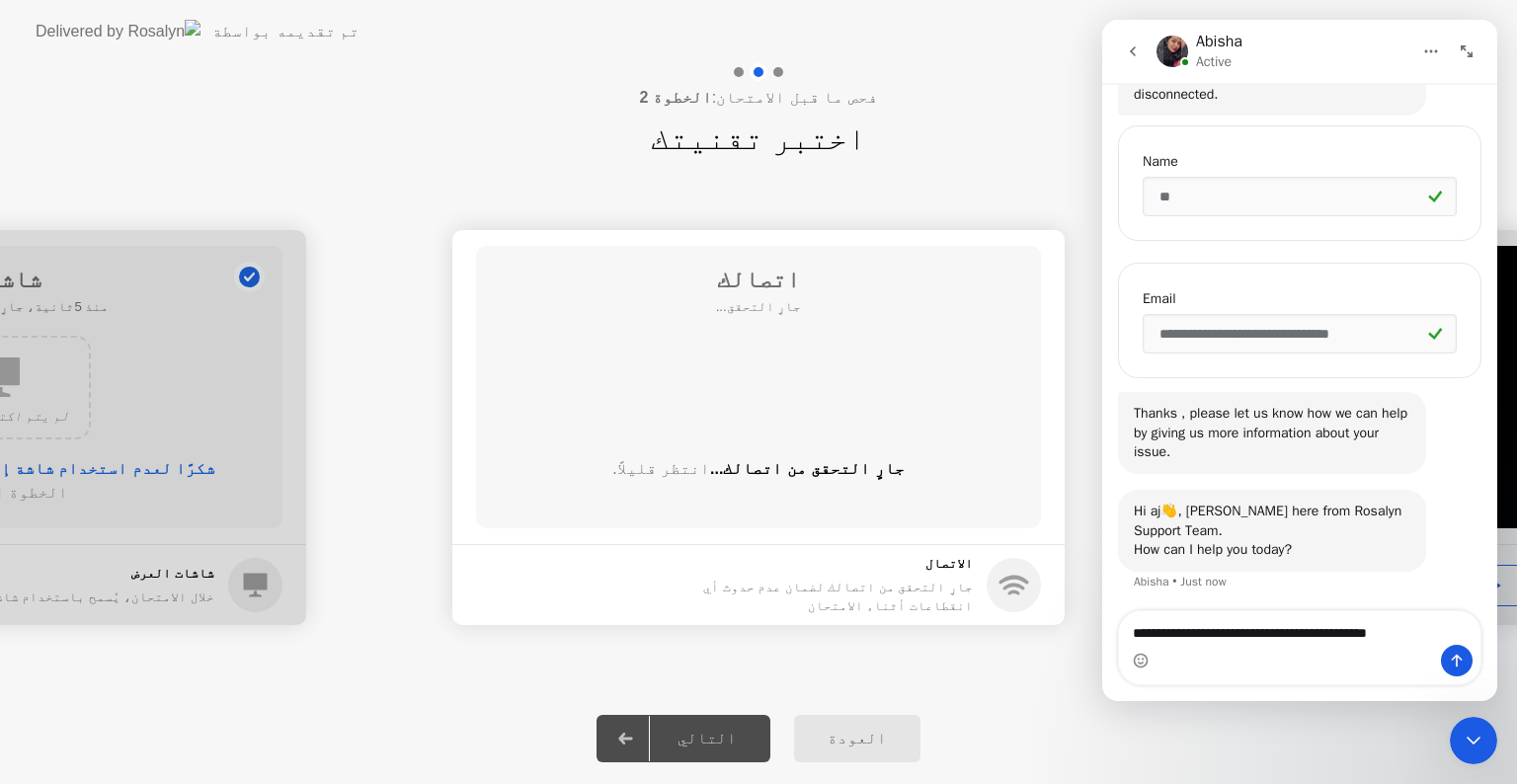 type on "**********" 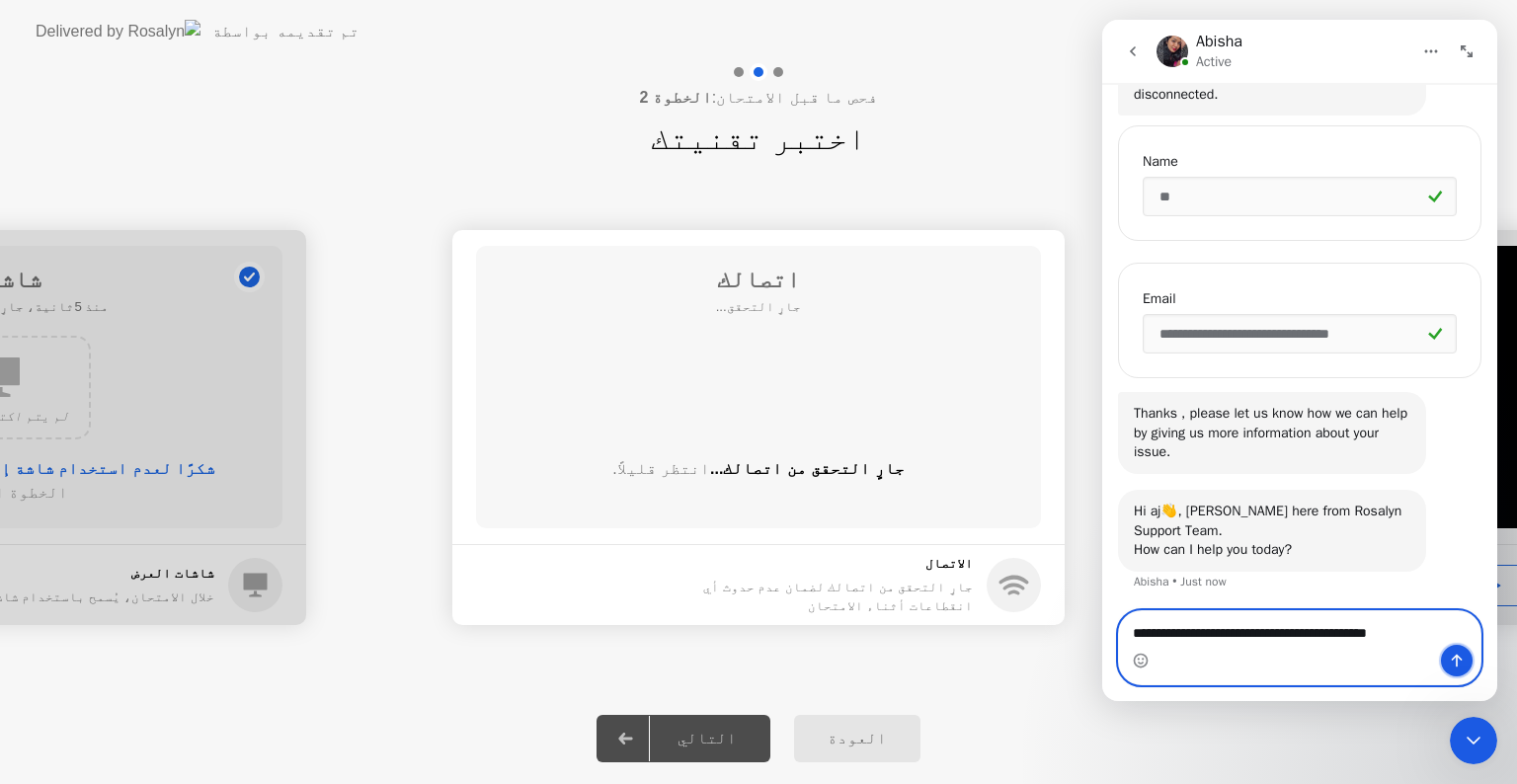 click 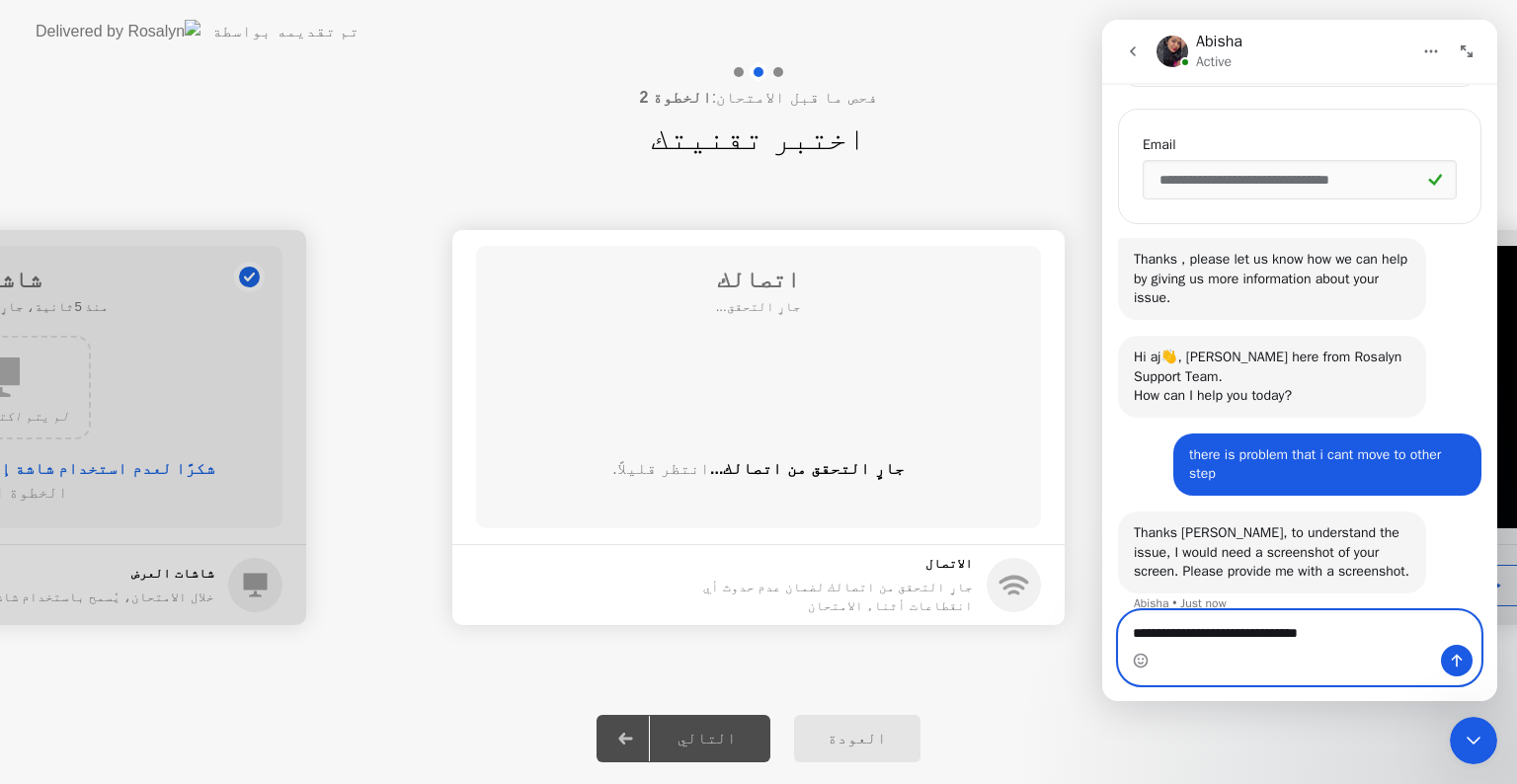 scroll, scrollTop: 489, scrollLeft: 0, axis: vertical 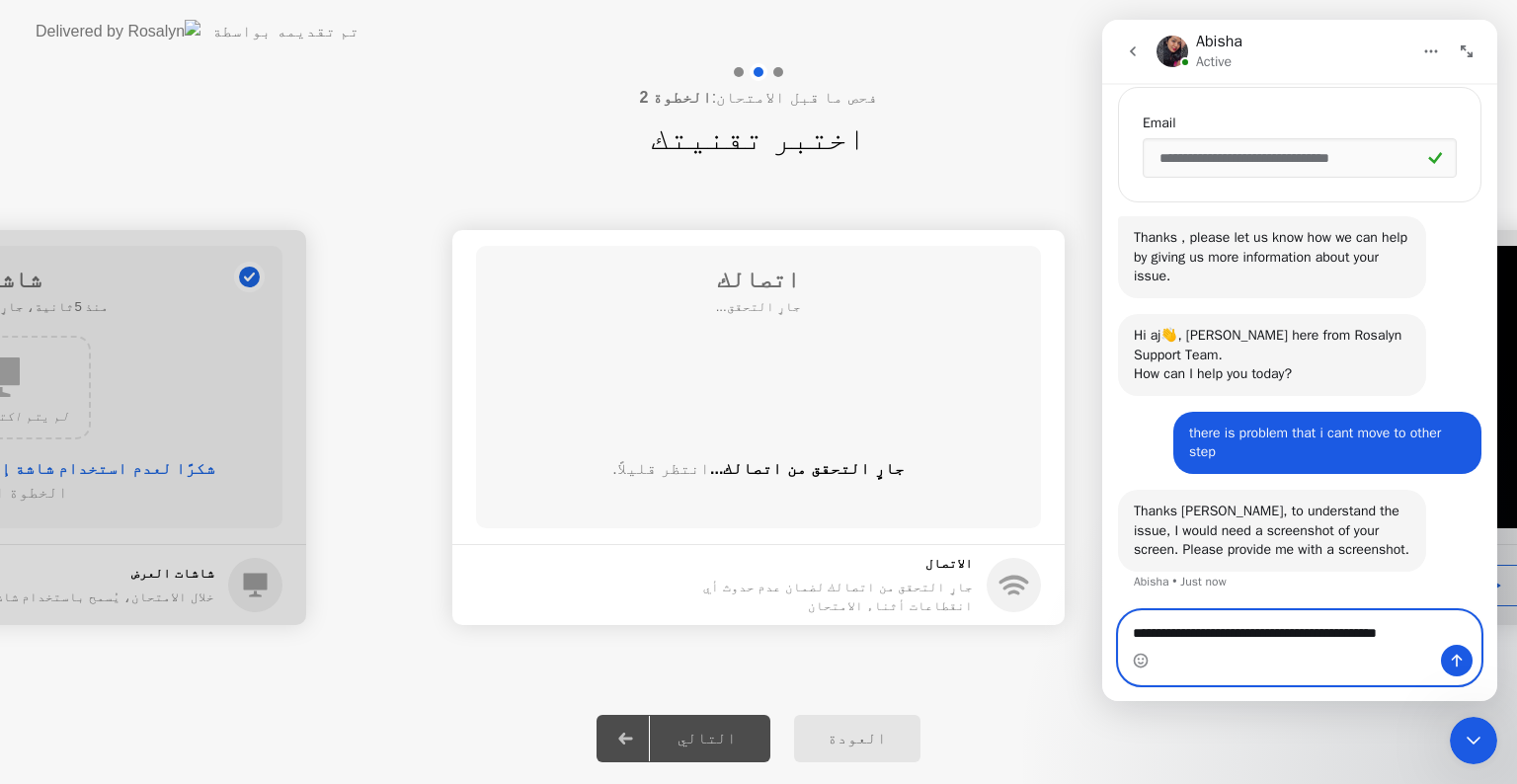 type on "**********" 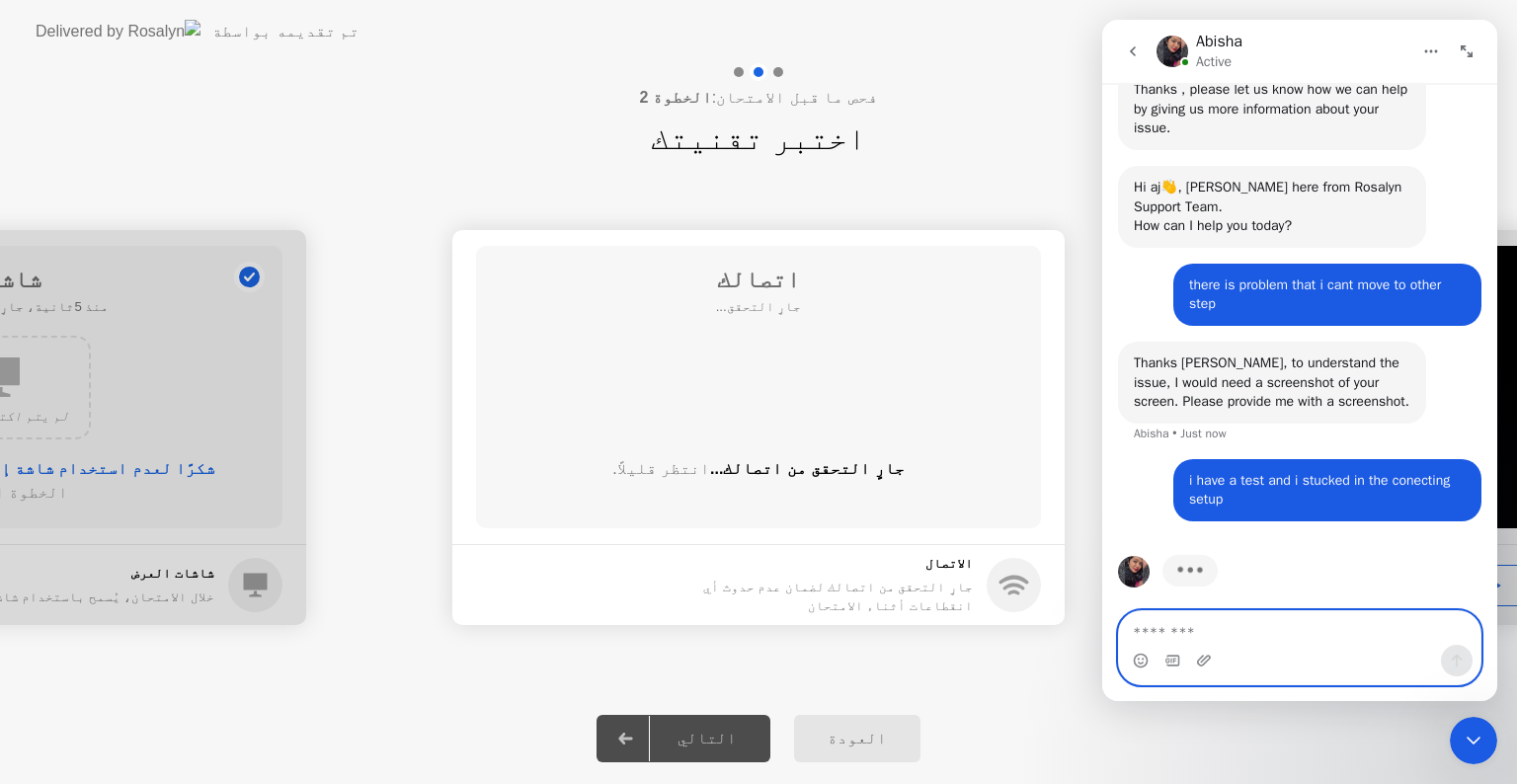 scroll, scrollTop: 644, scrollLeft: 0, axis: vertical 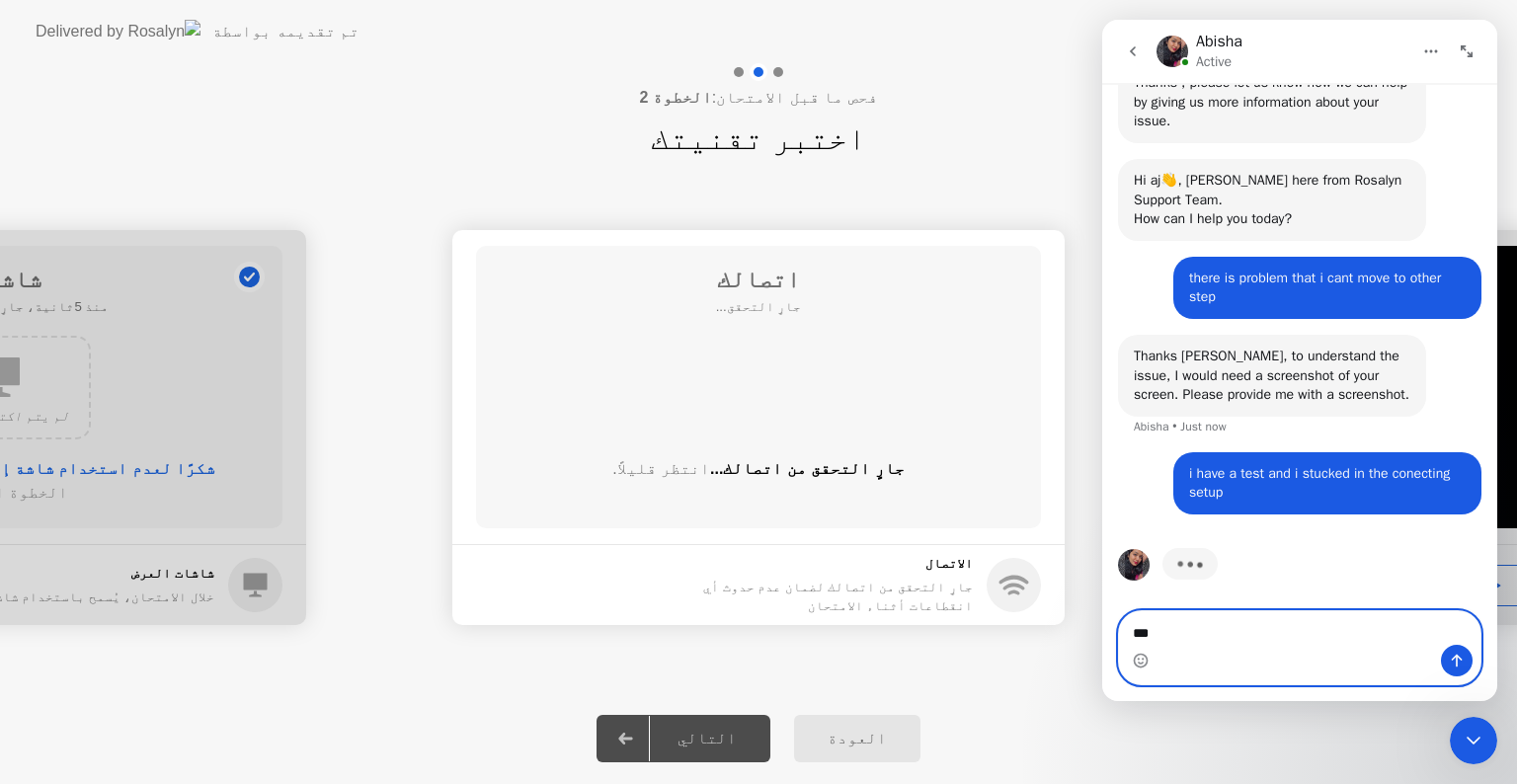 type on "****" 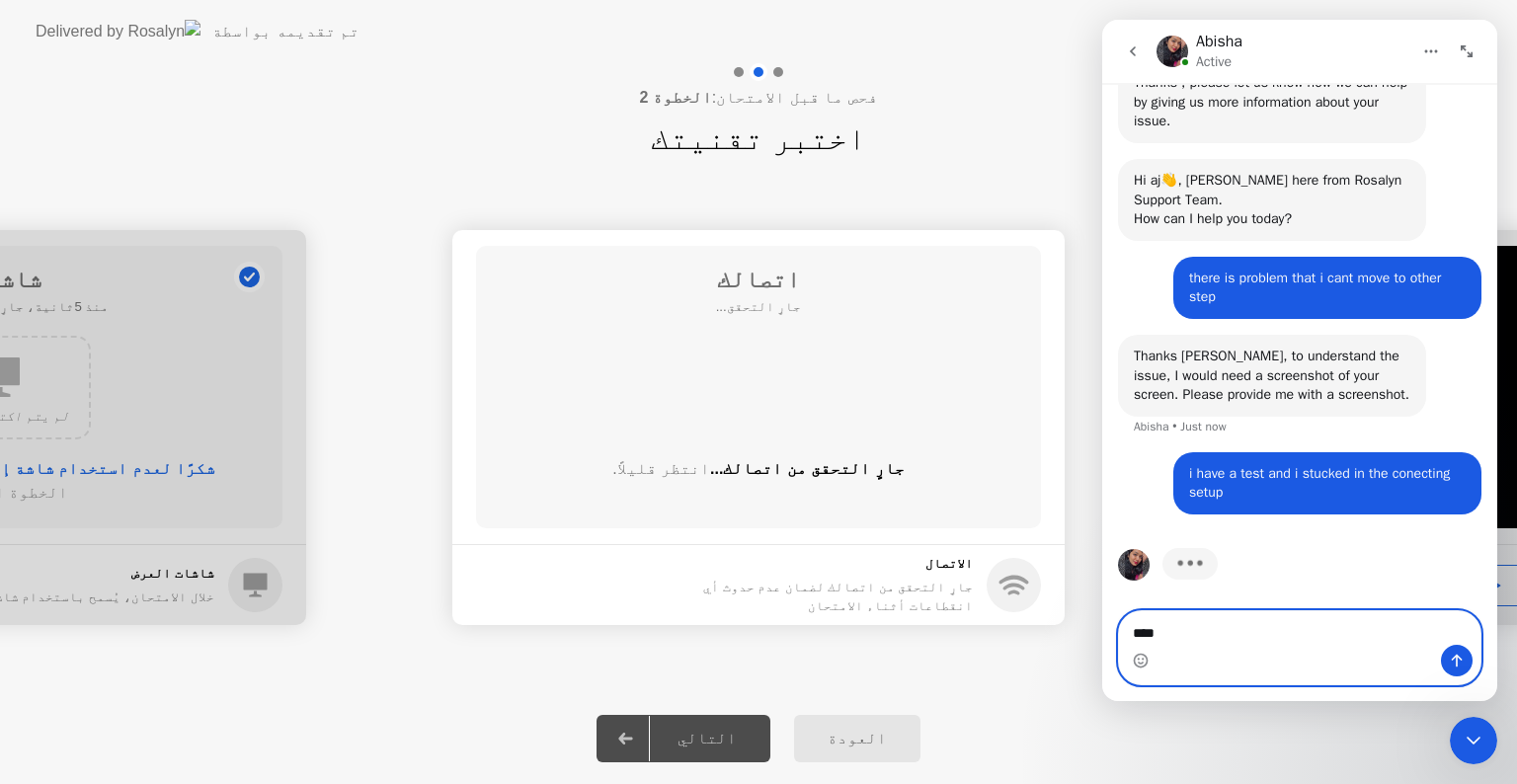 type 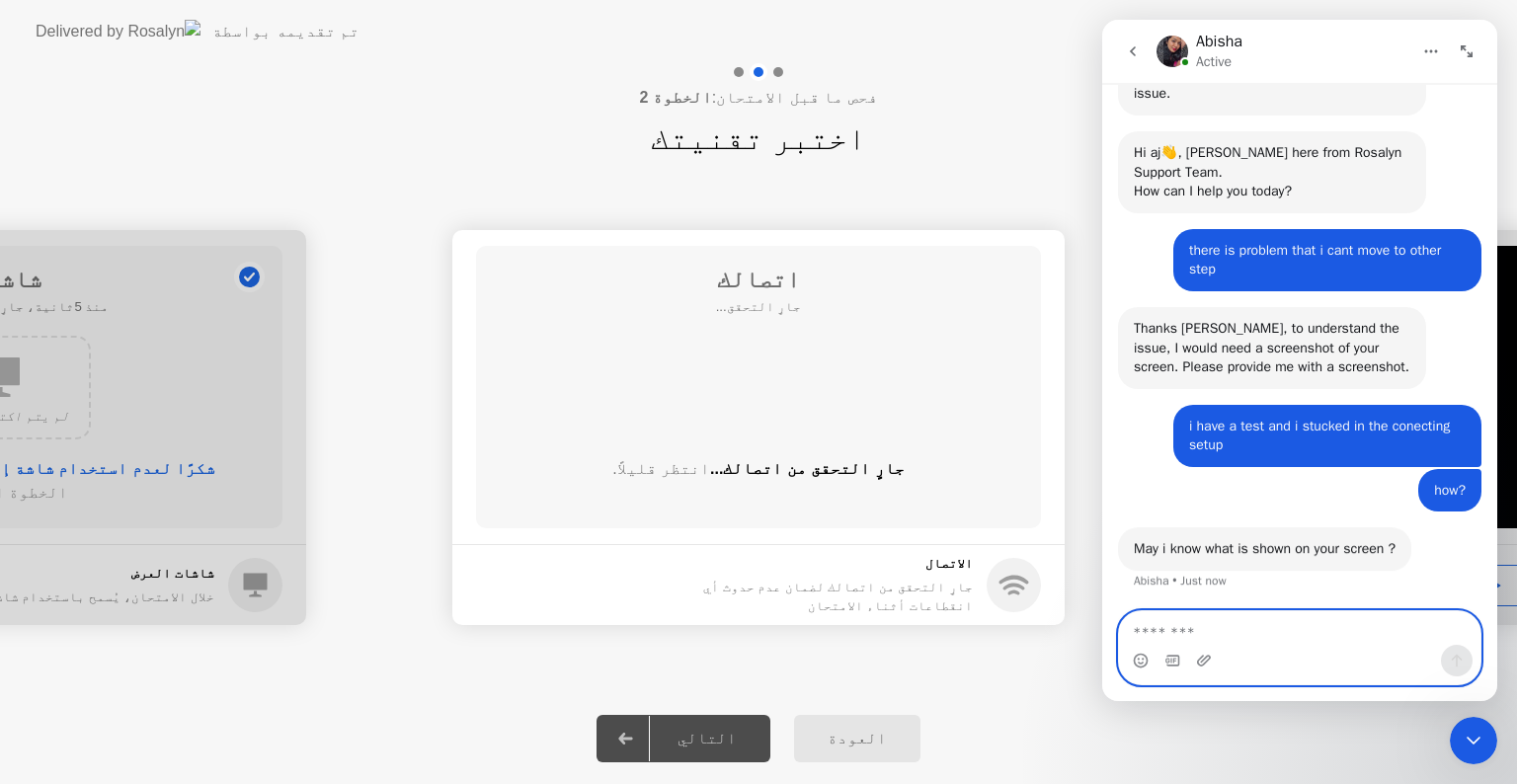 scroll, scrollTop: 671, scrollLeft: 0, axis: vertical 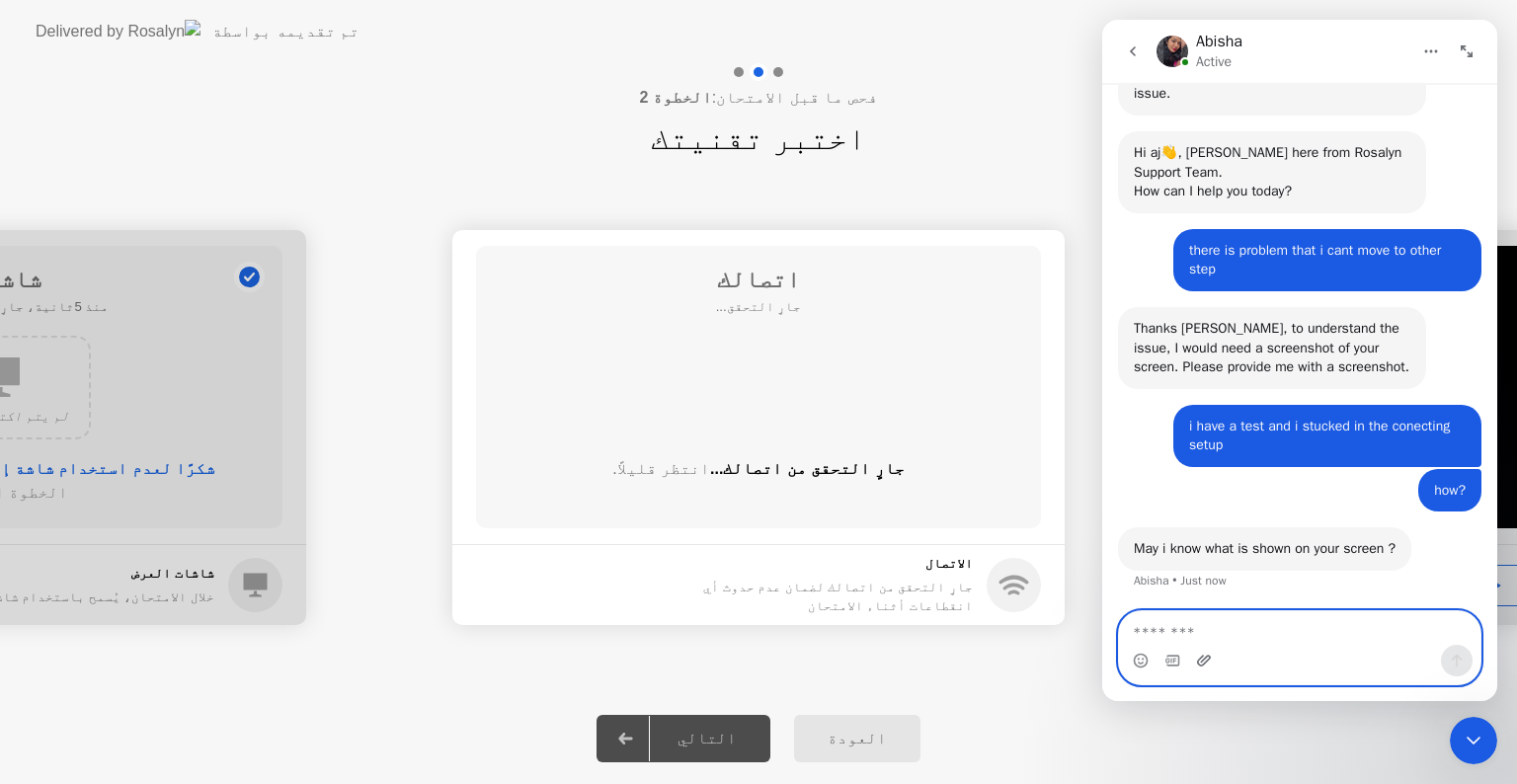 click 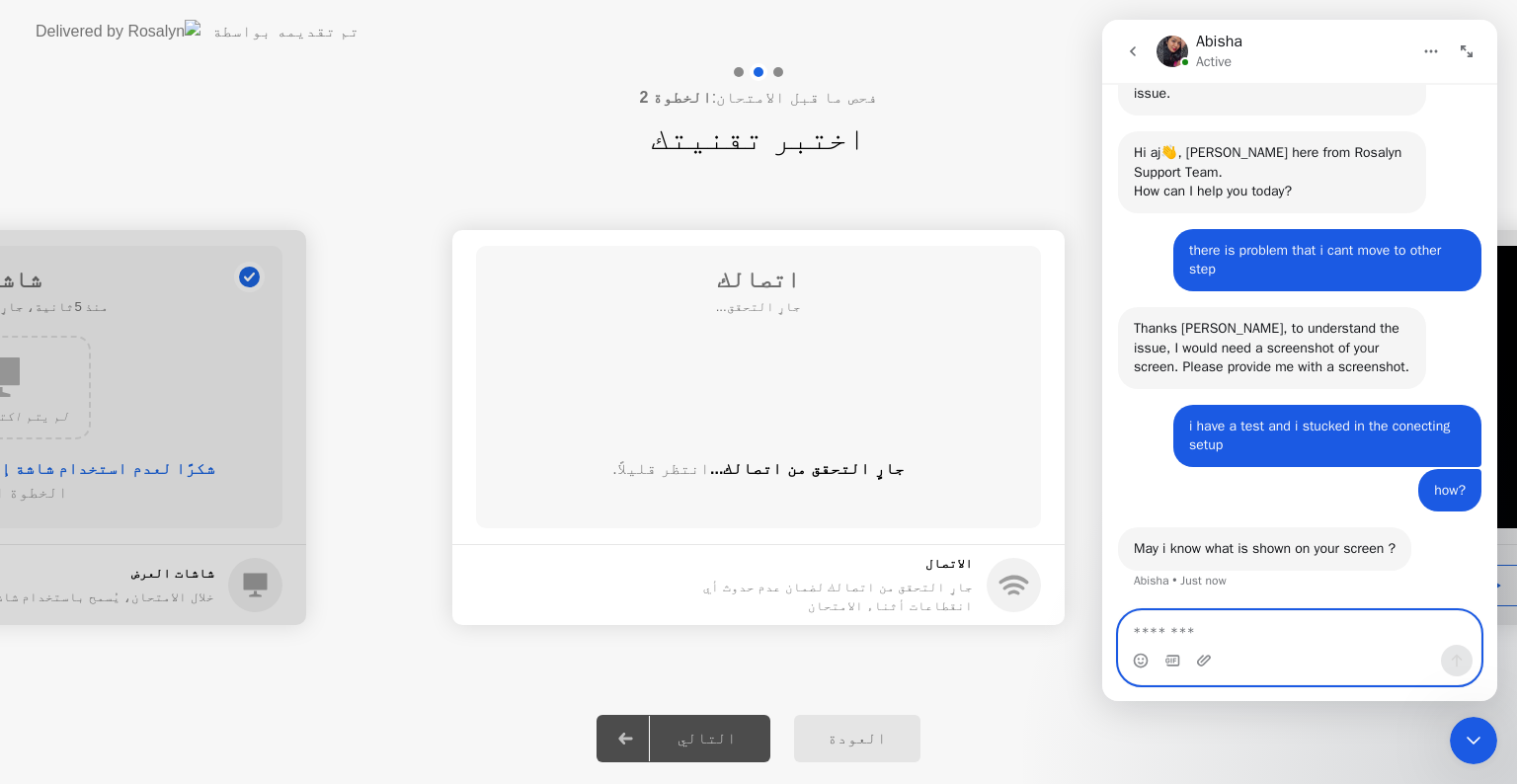 type 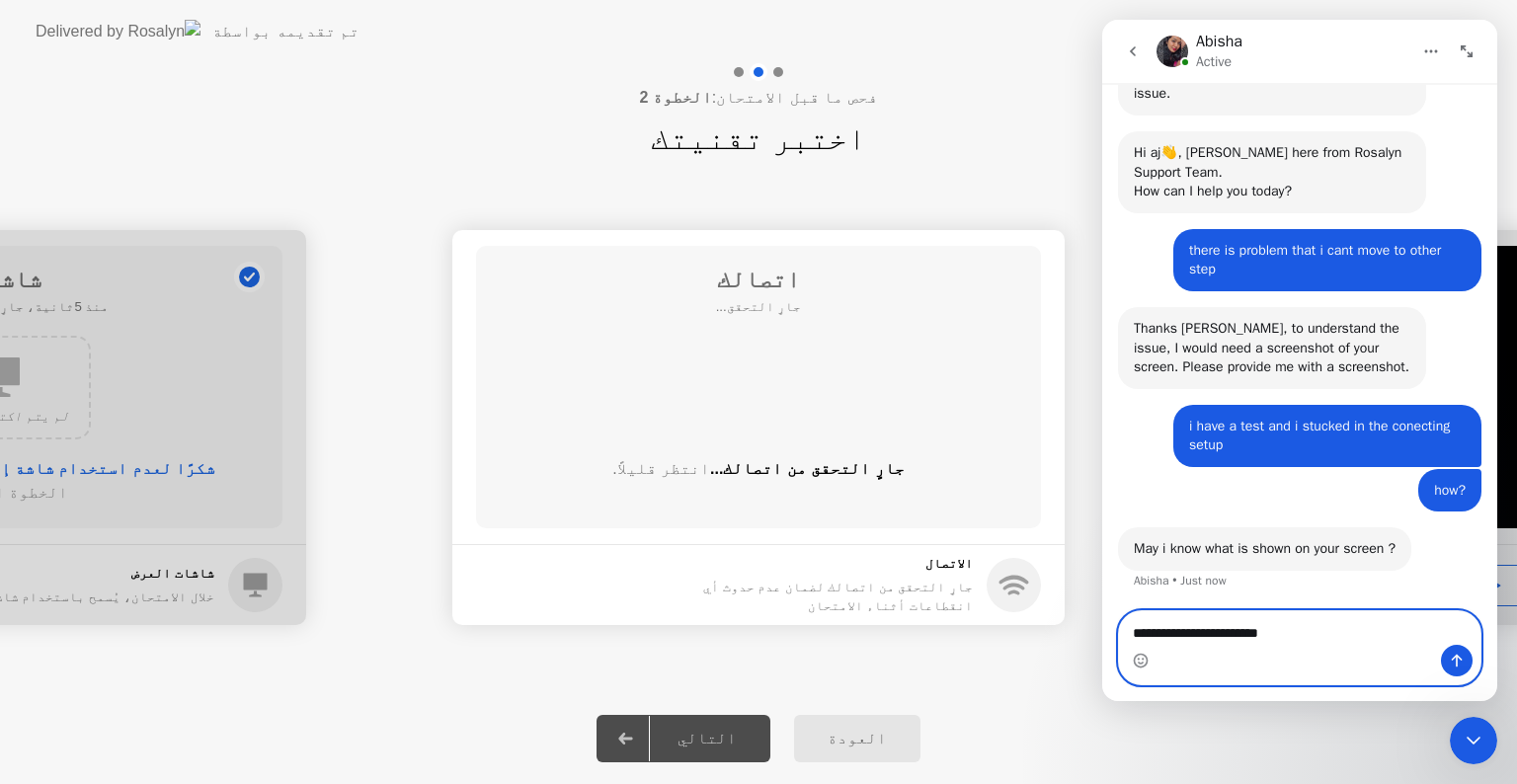type on "**********" 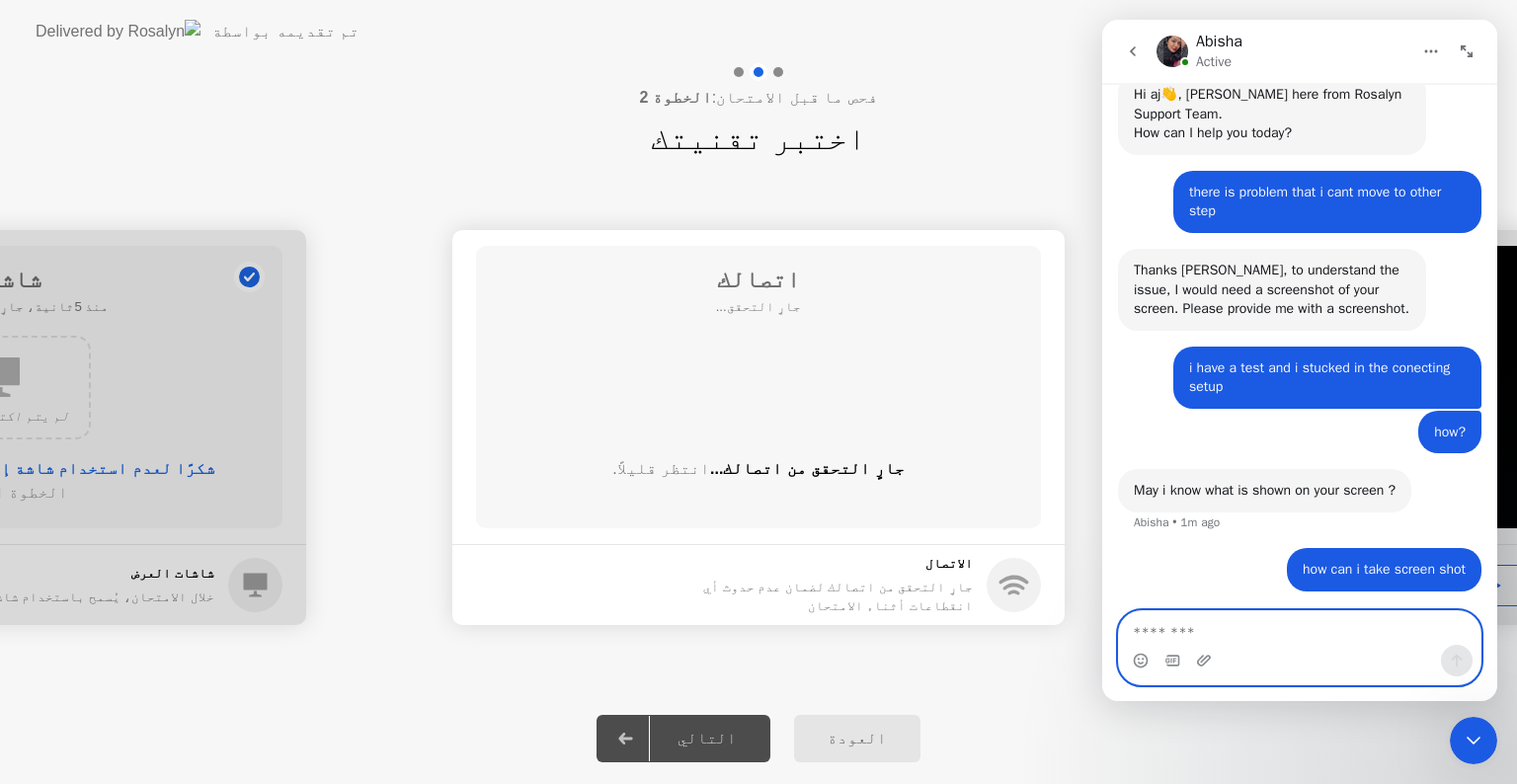 scroll, scrollTop: 806, scrollLeft: 0, axis: vertical 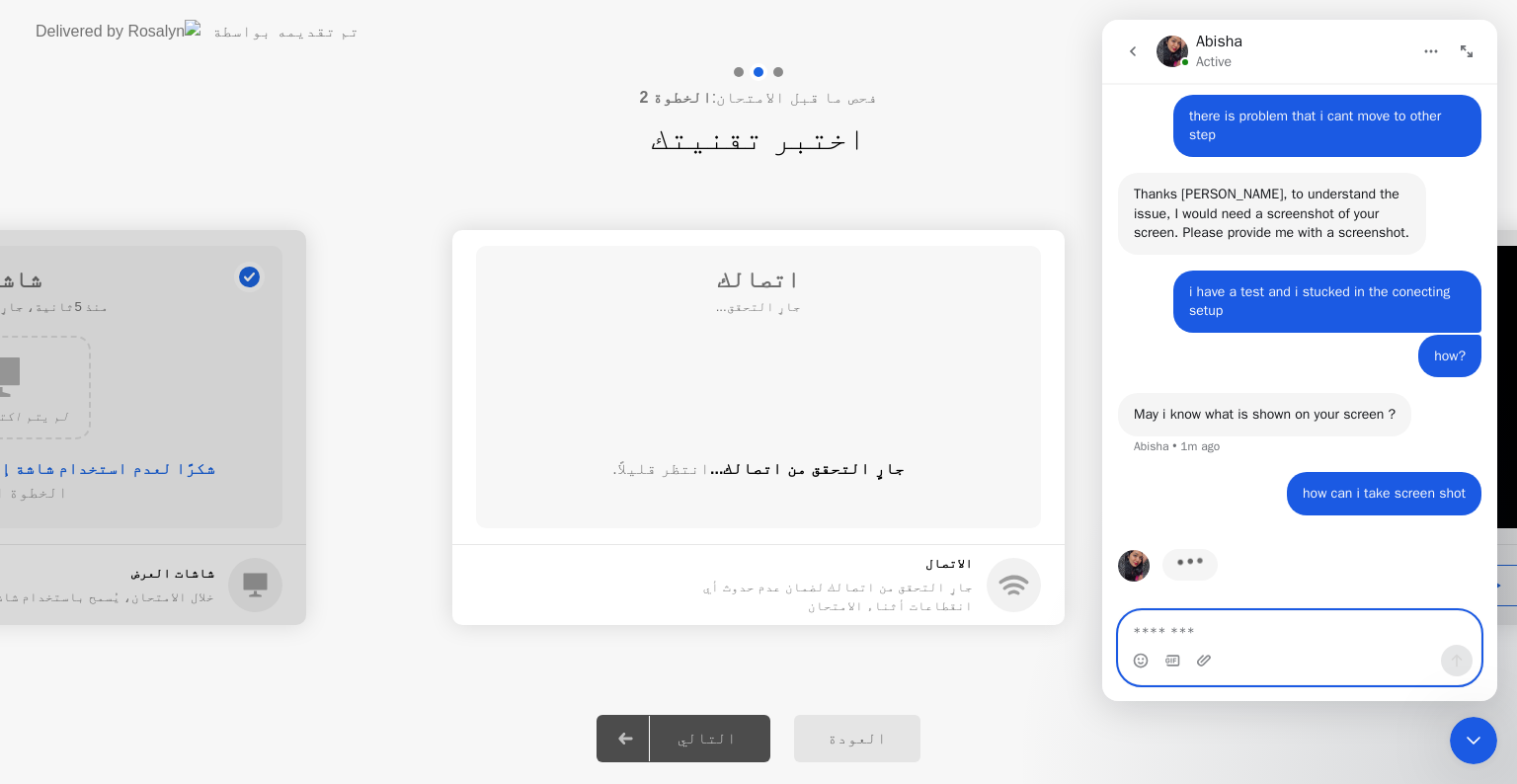 paste on "**********" 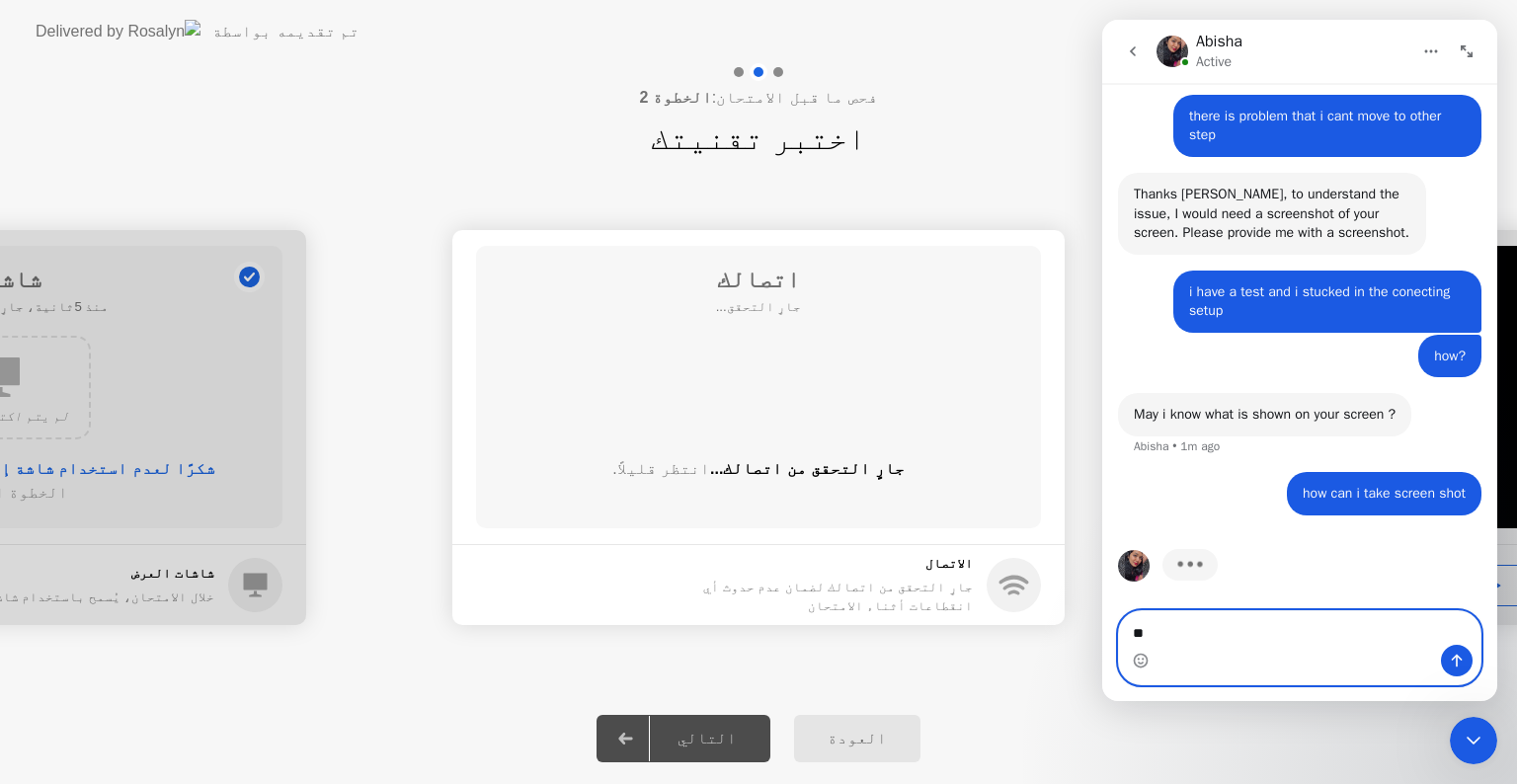 type on "*" 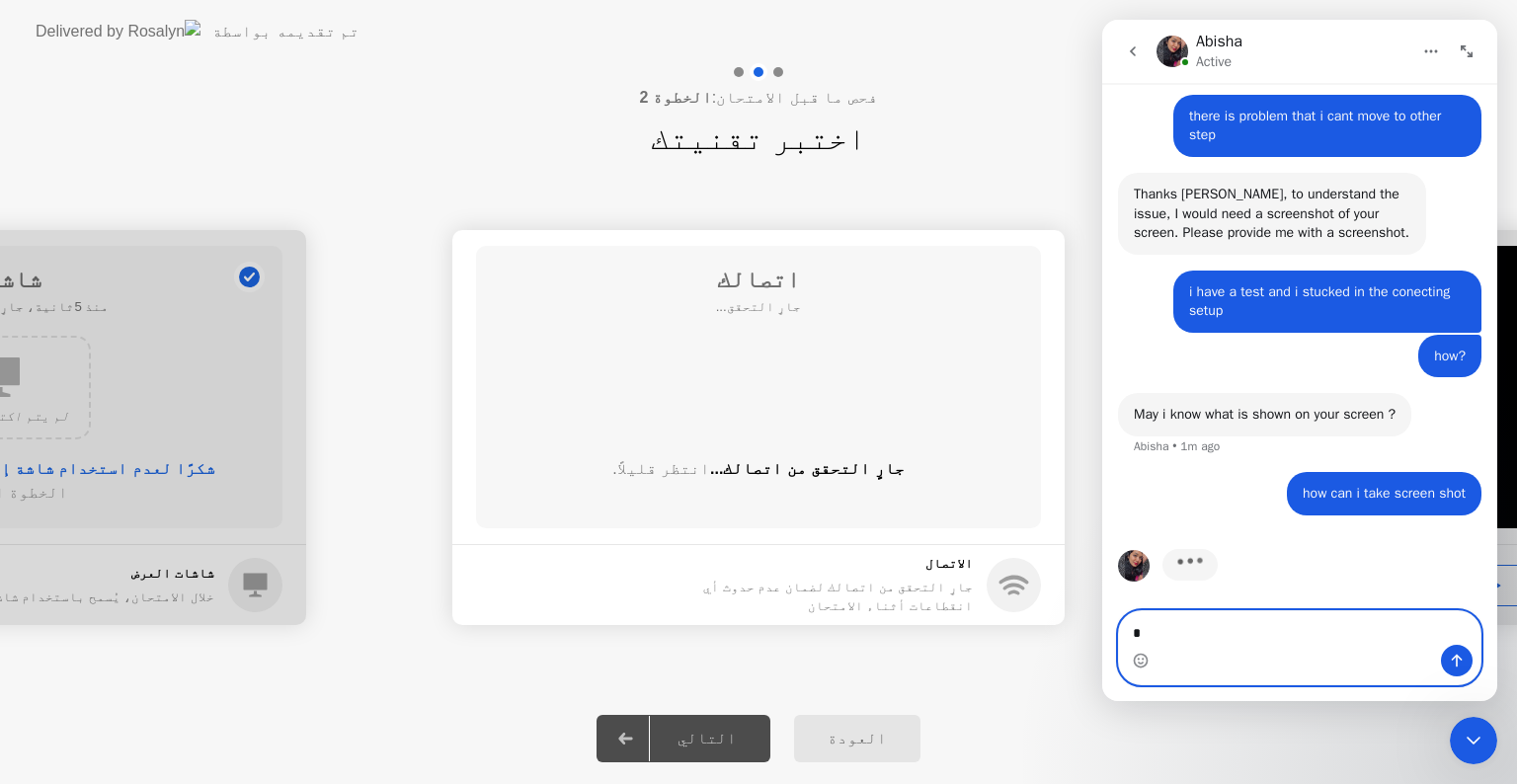 type 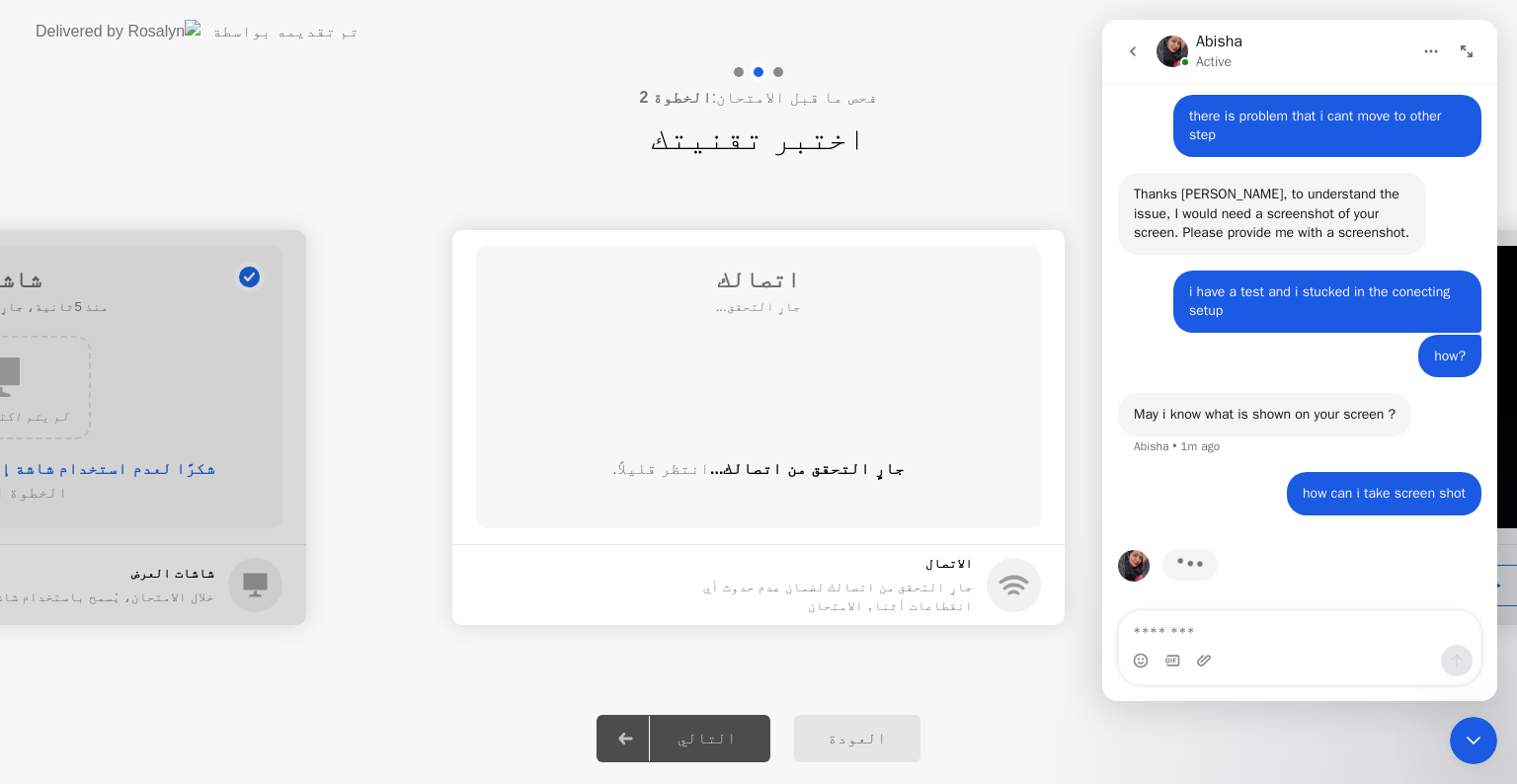 drag, startPoint x: 1086, startPoint y: 158, endPoint x: 1025, endPoint y: 276, distance: 132.83448 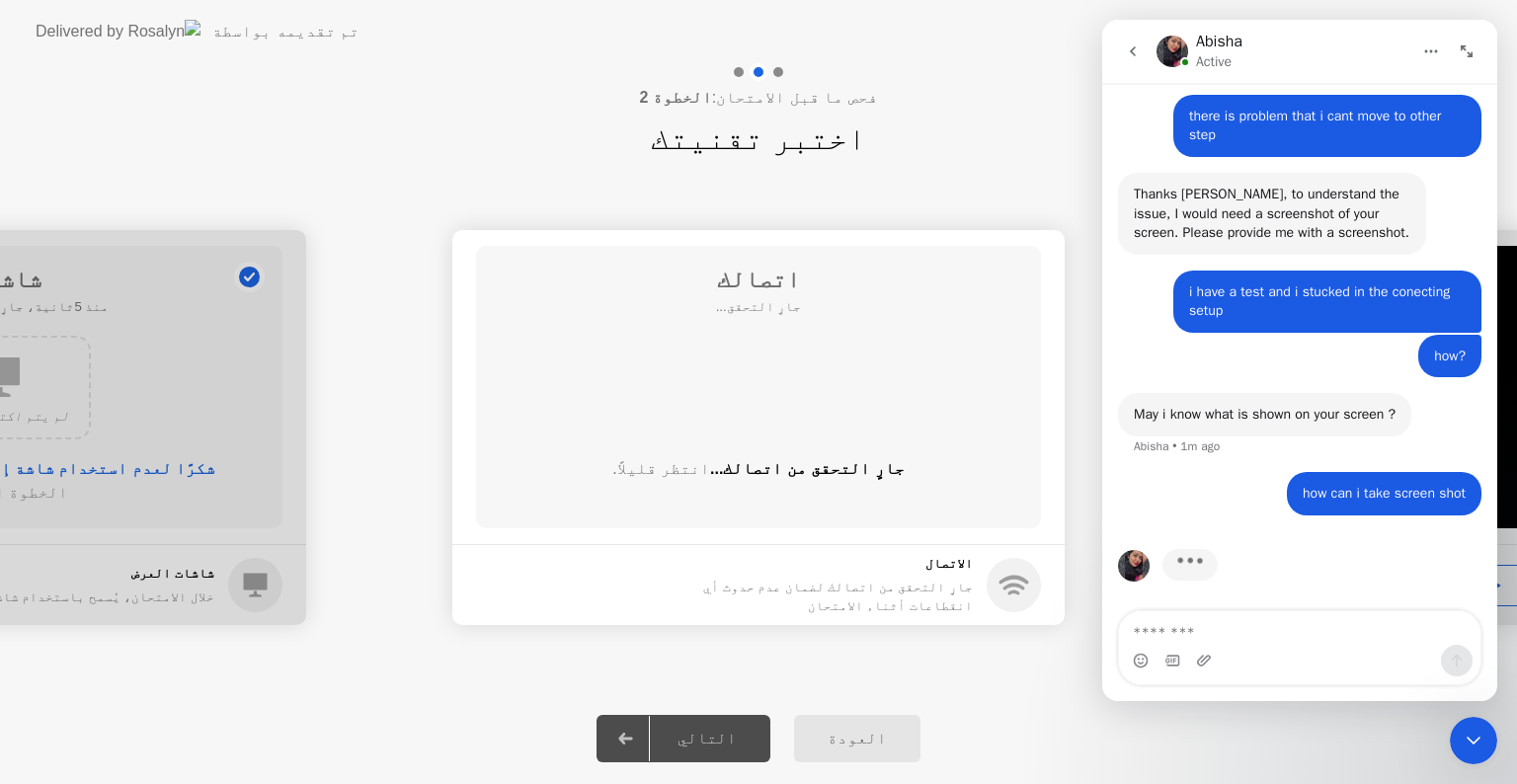 click on "**********" 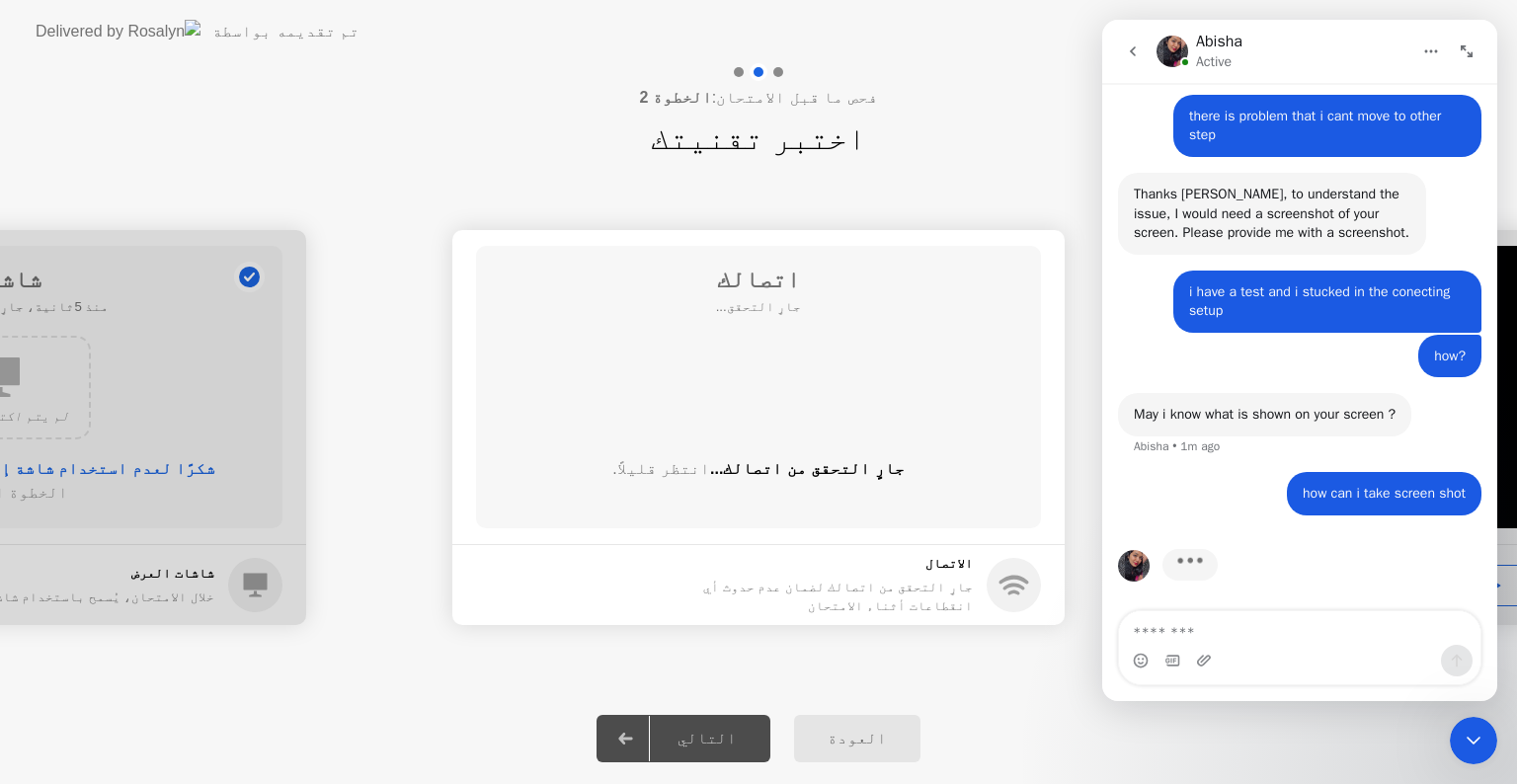 click on "اتصالك جارٍ التحقق...  جارٍ التحقق من اتصالك...  انتظر قليلاً." 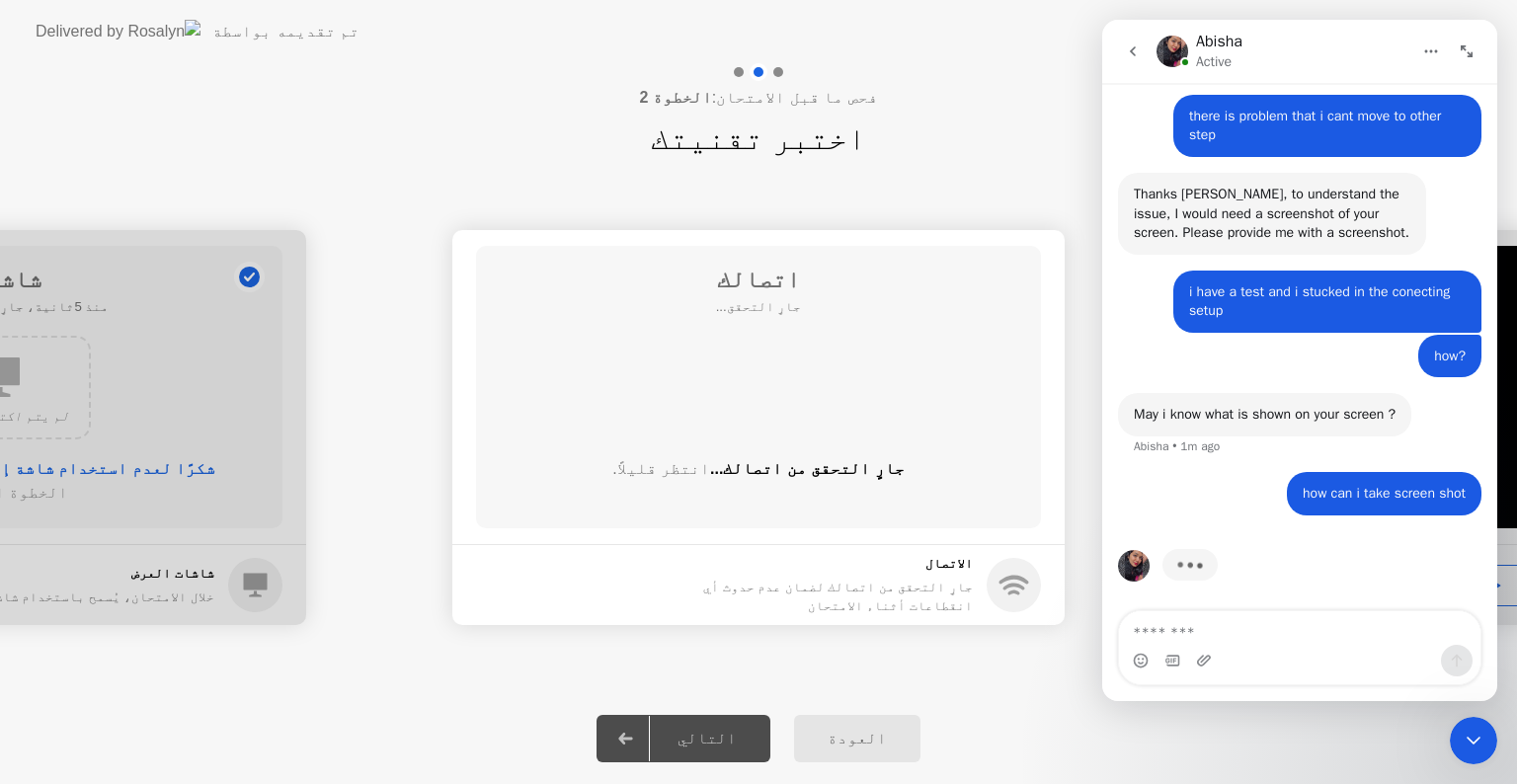 click on "اتصالك جارٍ التحقق...  جارٍ التحقق من اتصالك...  انتظر قليلاً." 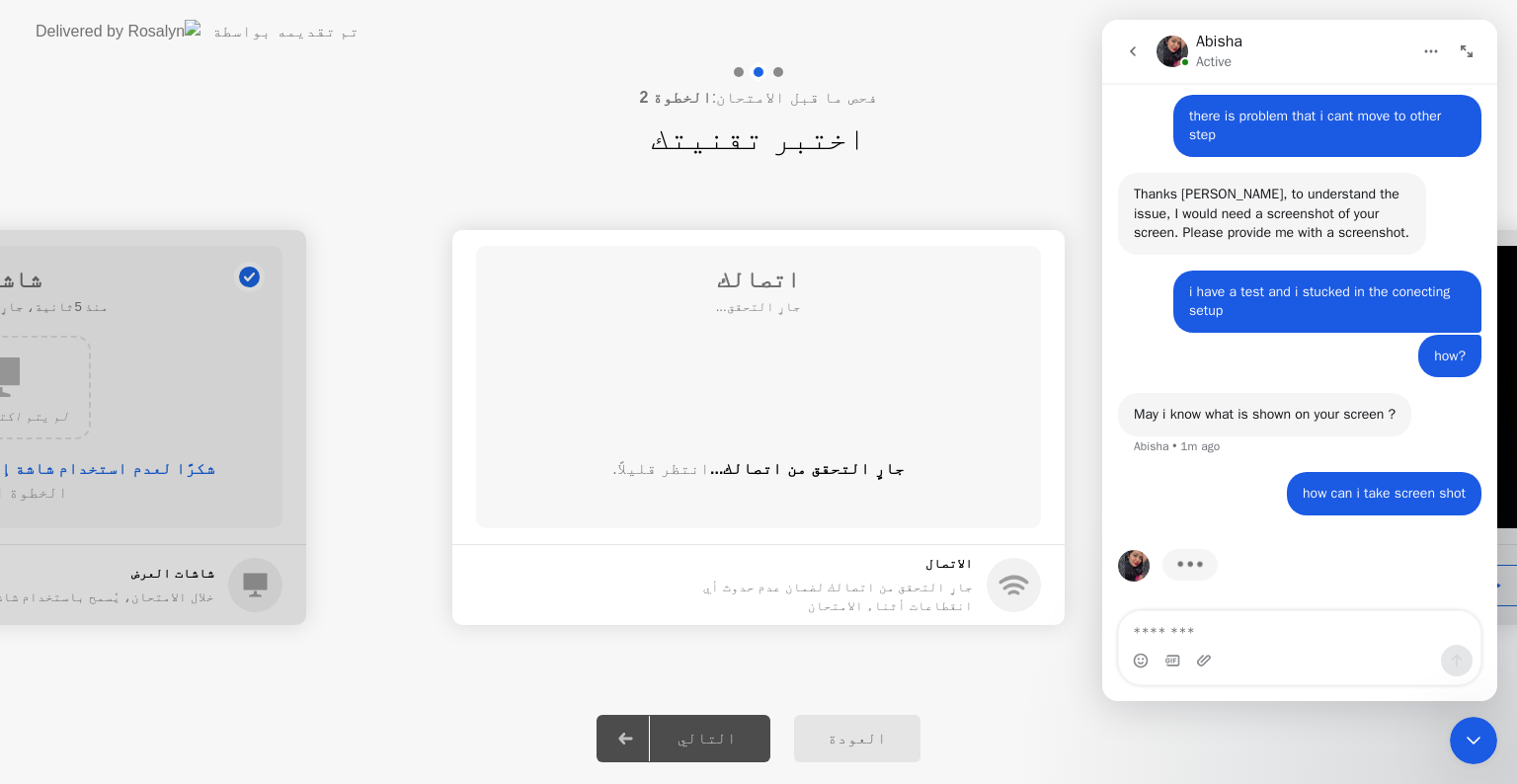 click on "فحص ما قبل الامتحان:  الخطوة 2 اختبر تقنيتك" 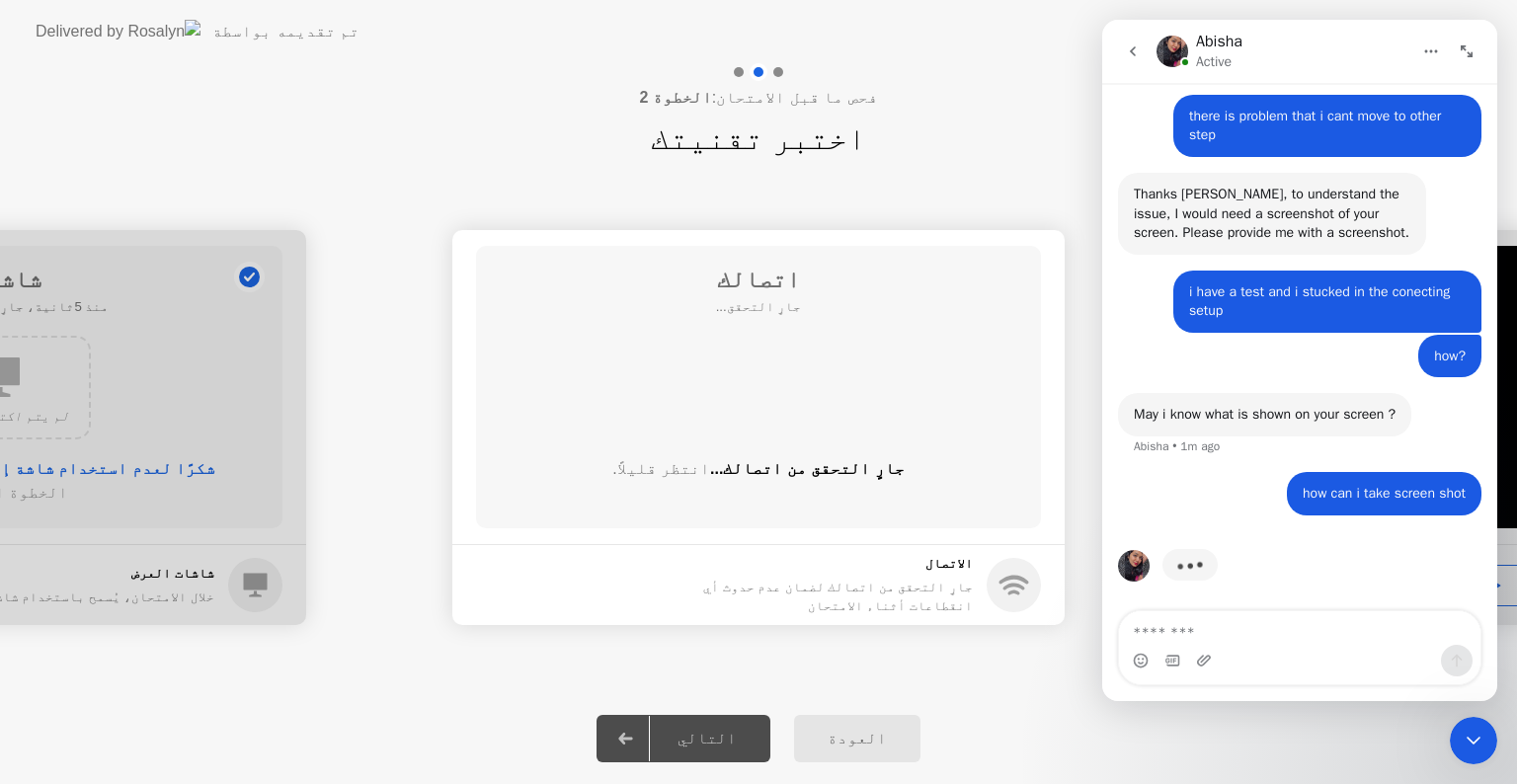 drag, startPoint x: 971, startPoint y: 98, endPoint x: 818, endPoint y: 93, distance: 153.08168 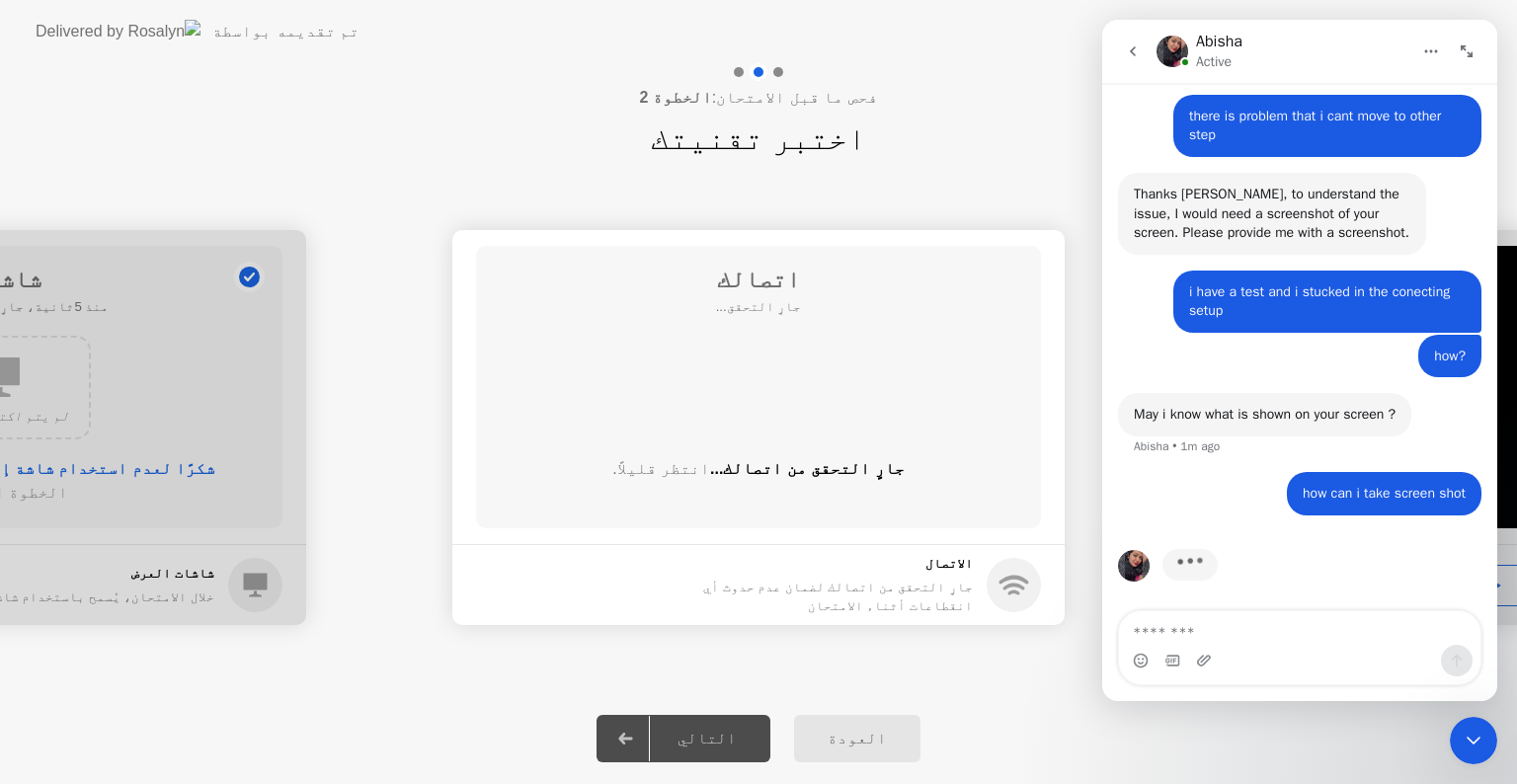 click on "فحص ما قبل الامتحان:  الخطوة 2 اختبر تقنيتك" 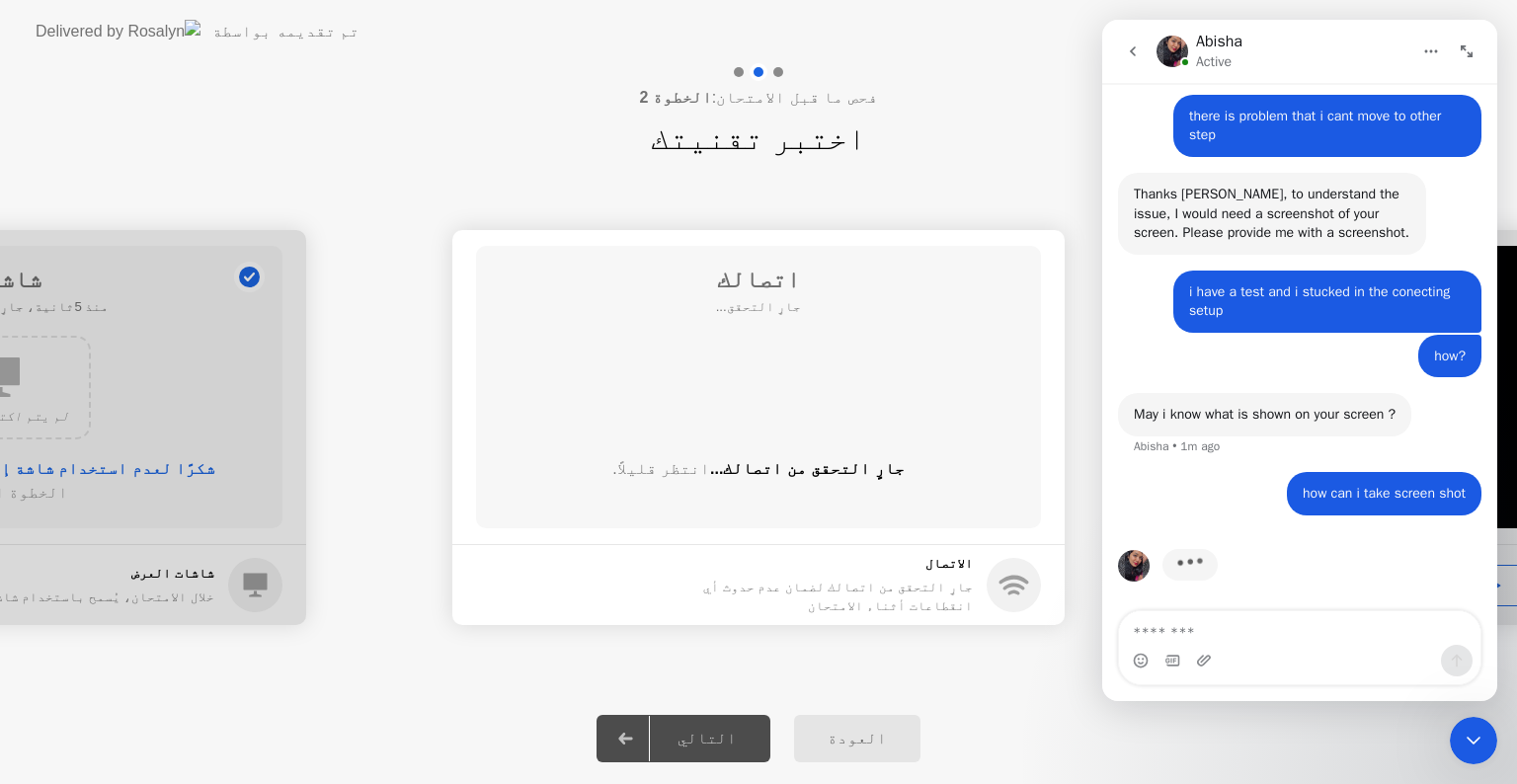 drag, startPoint x: 857, startPoint y: 41, endPoint x: 857, endPoint y: 61, distance: 20 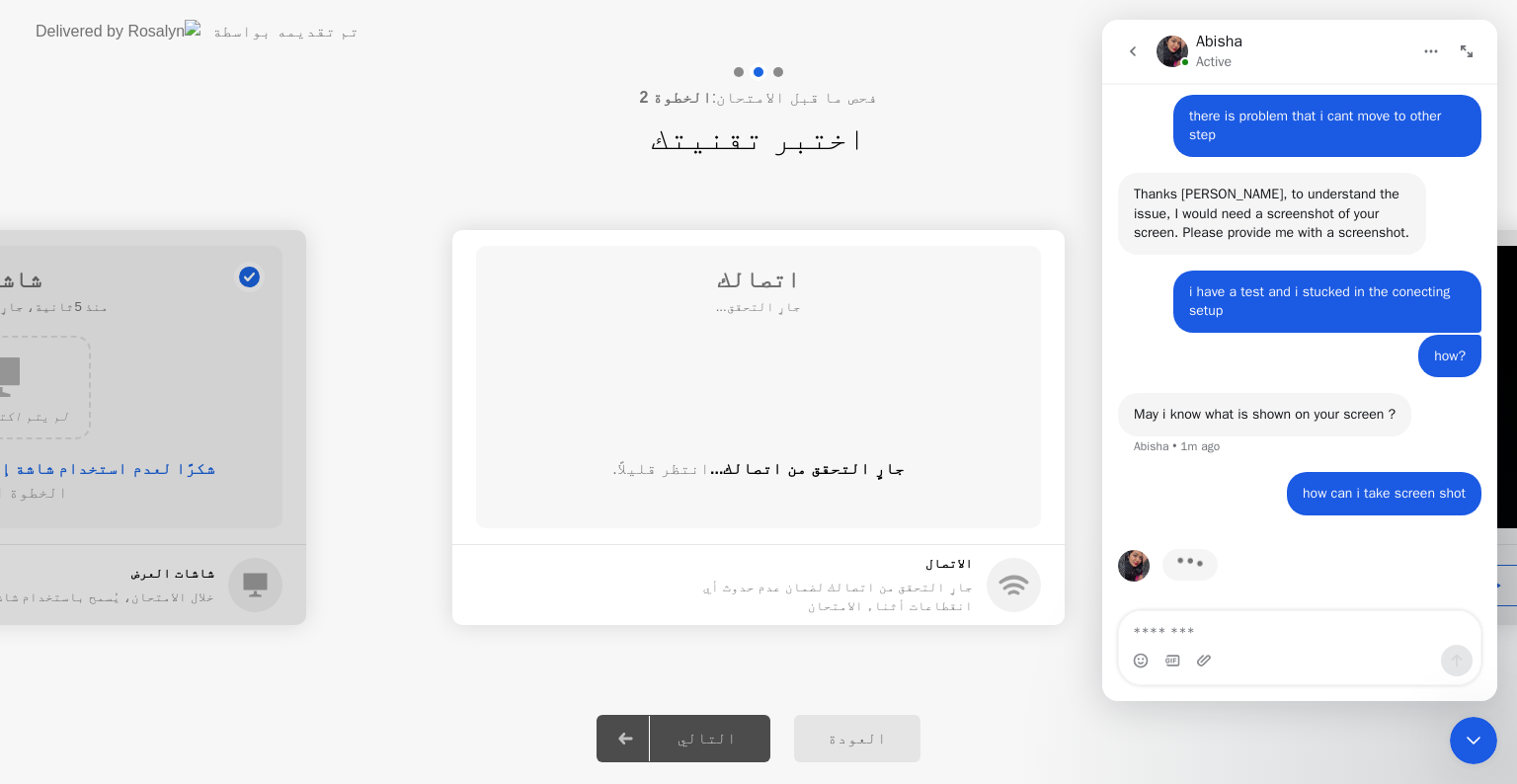 click on "تم تقديمه بواسطة" 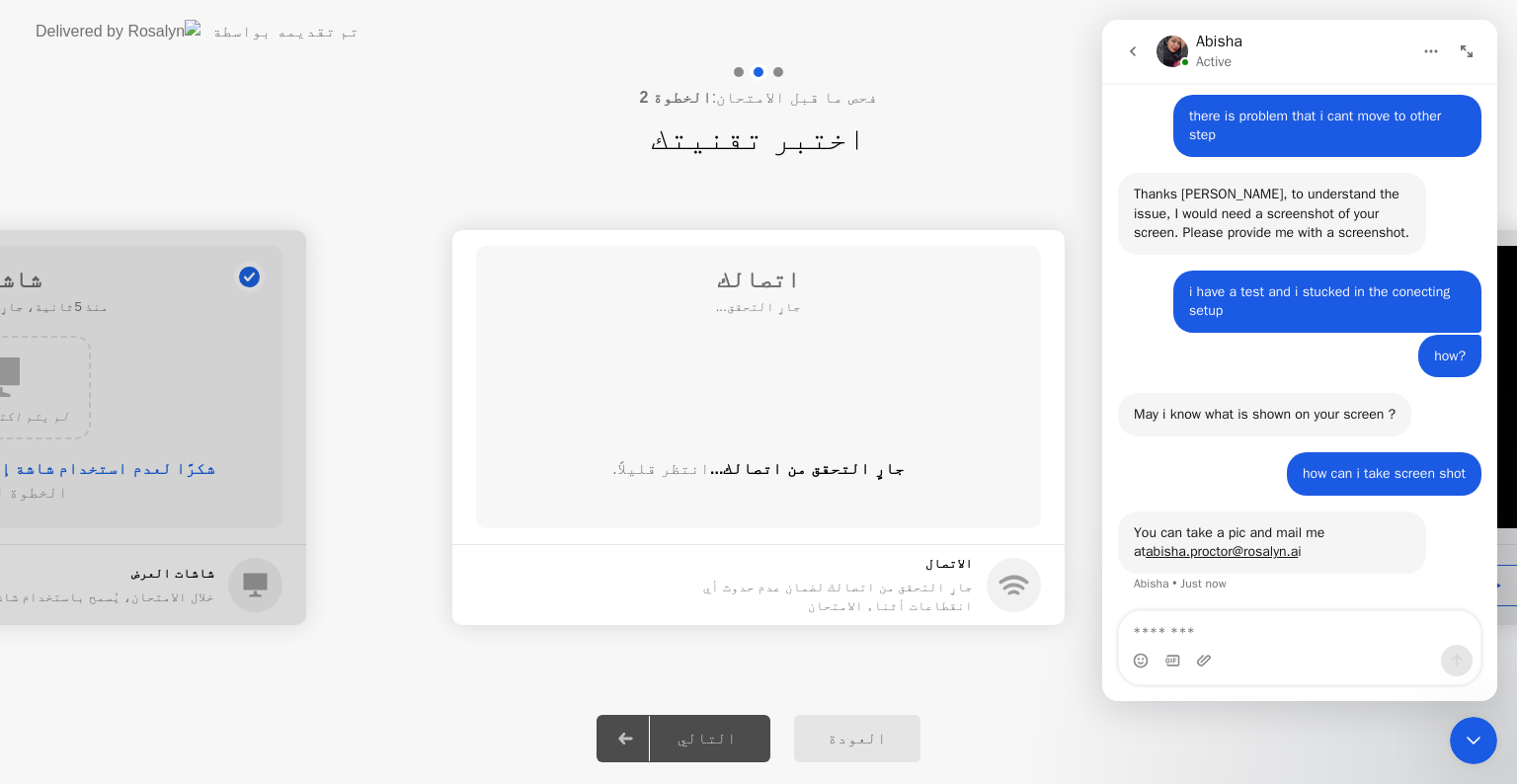 scroll, scrollTop: 808, scrollLeft: 0, axis: vertical 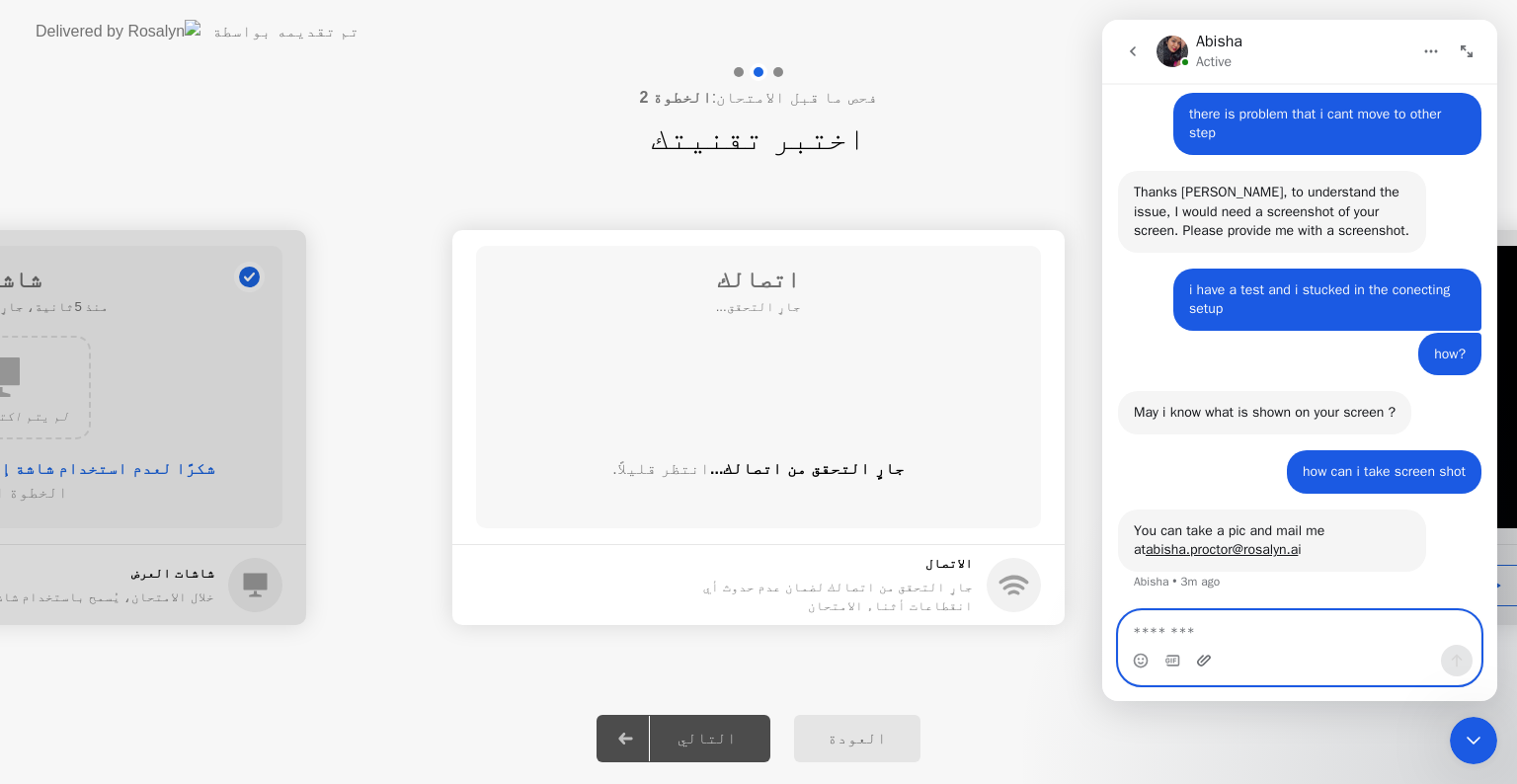 click 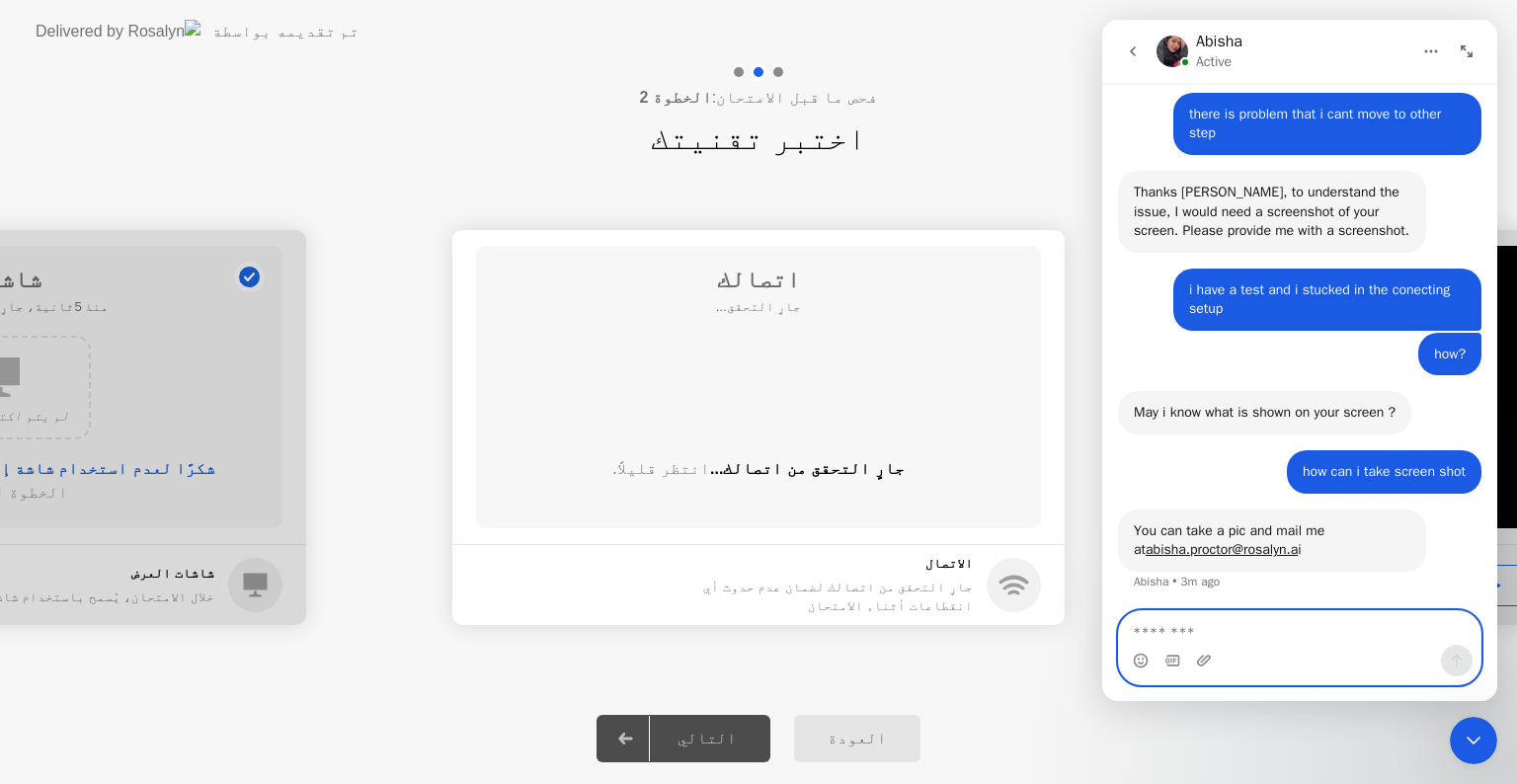 scroll, scrollTop: 869, scrollLeft: 0, axis: vertical 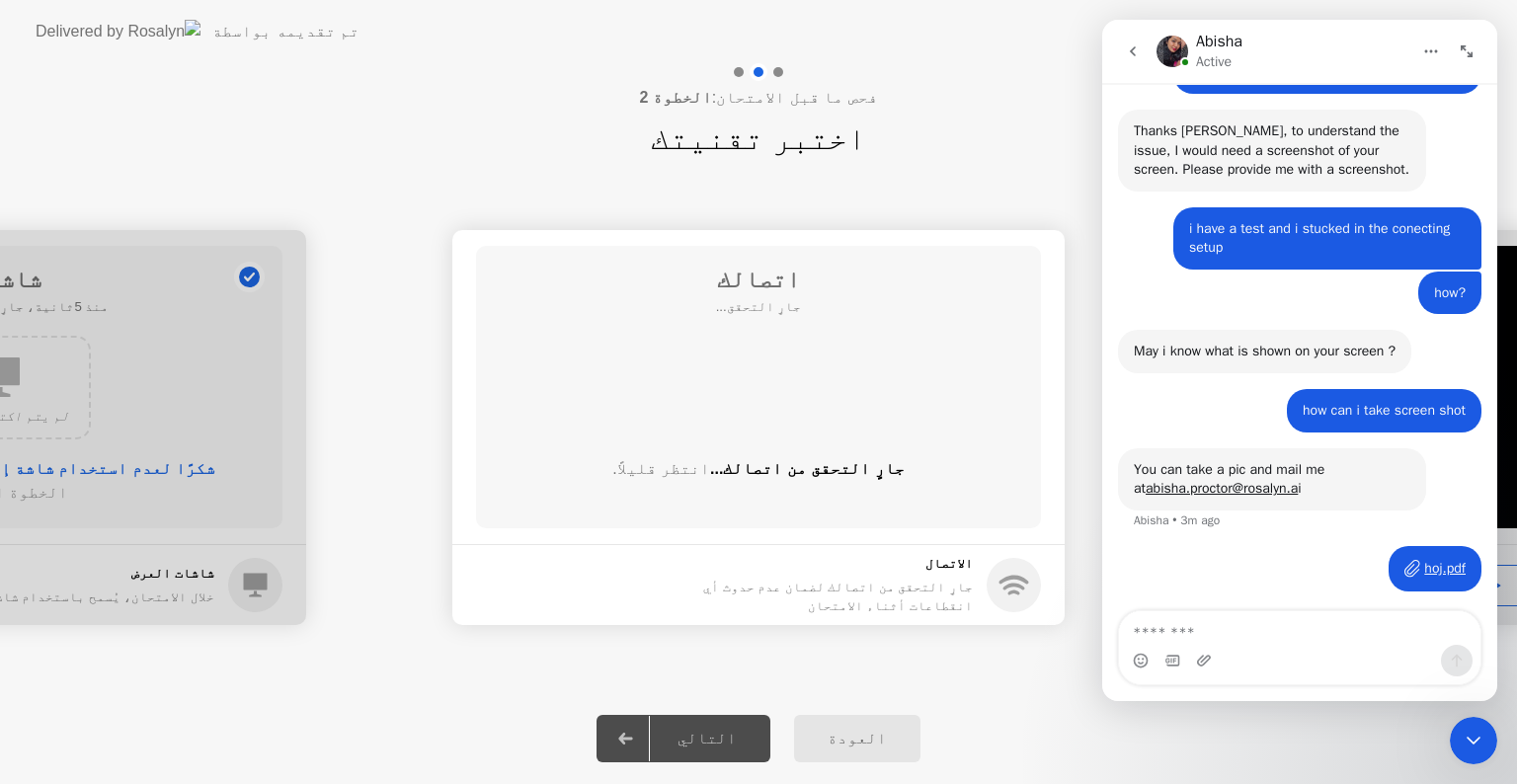 click on "hoj.pdf" at bounding box center (1445, 568) 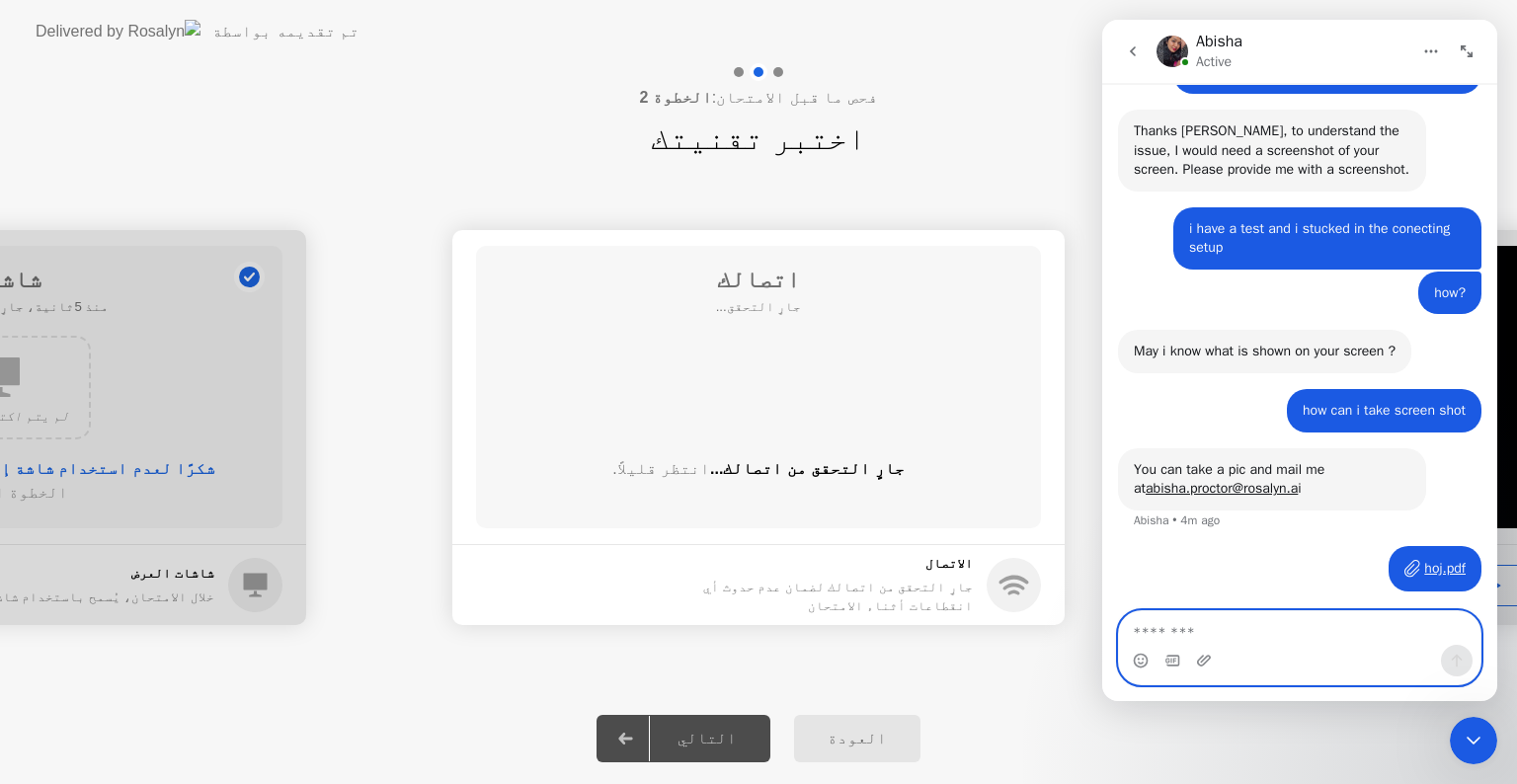click at bounding box center (1300, 628) 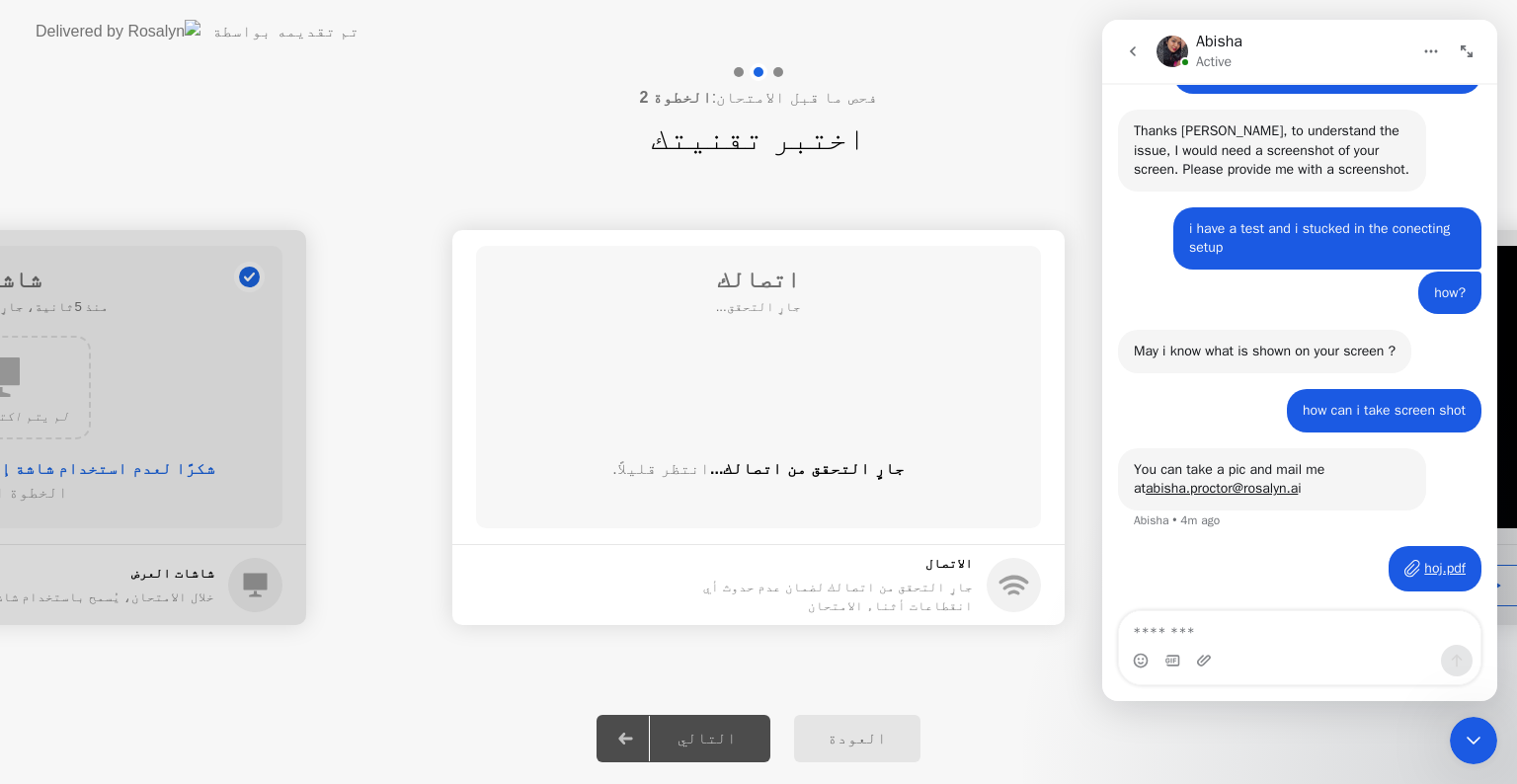 click on "**********" 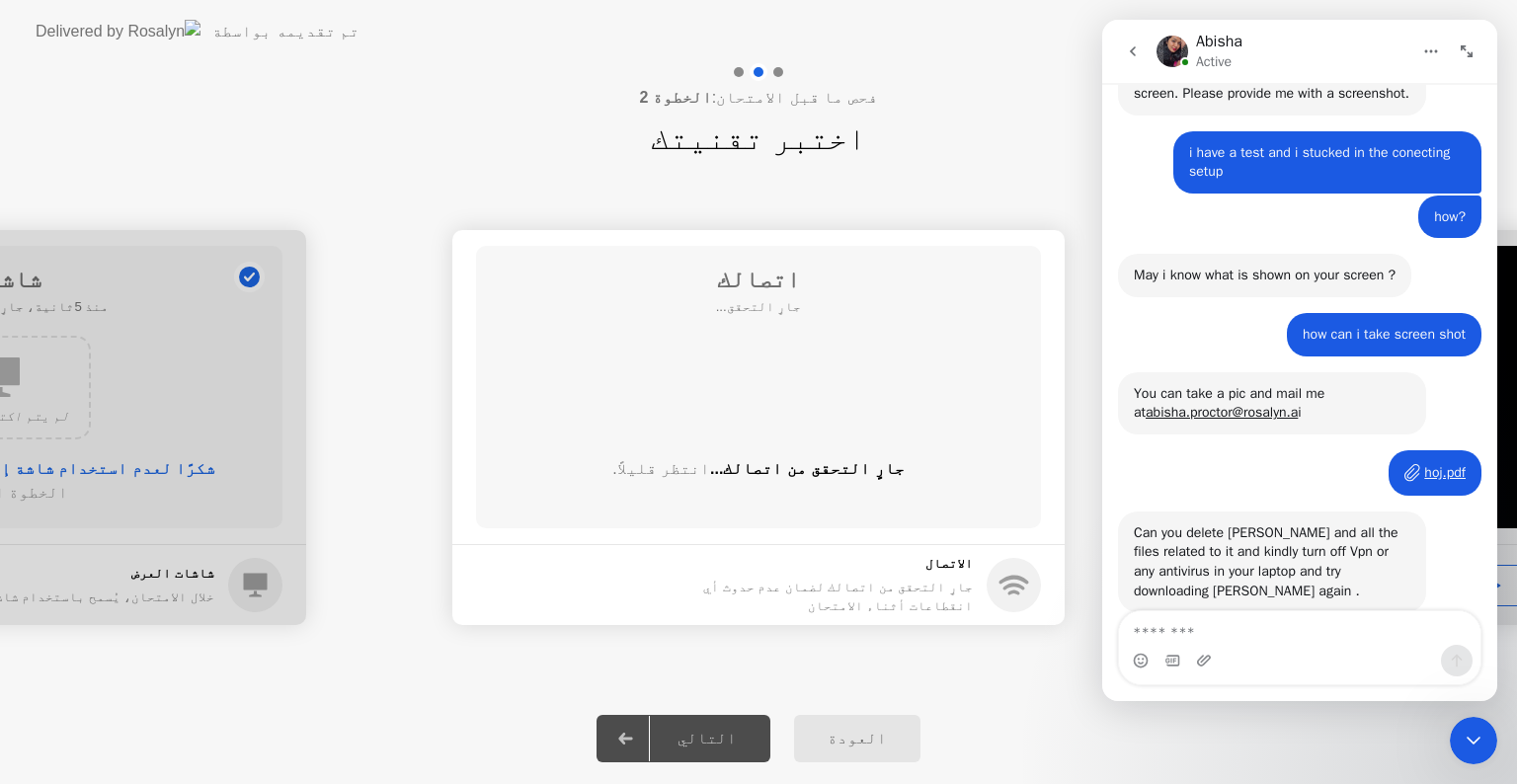 scroll, scrollTop: 986, scrollLeft: 0, axis: vertical 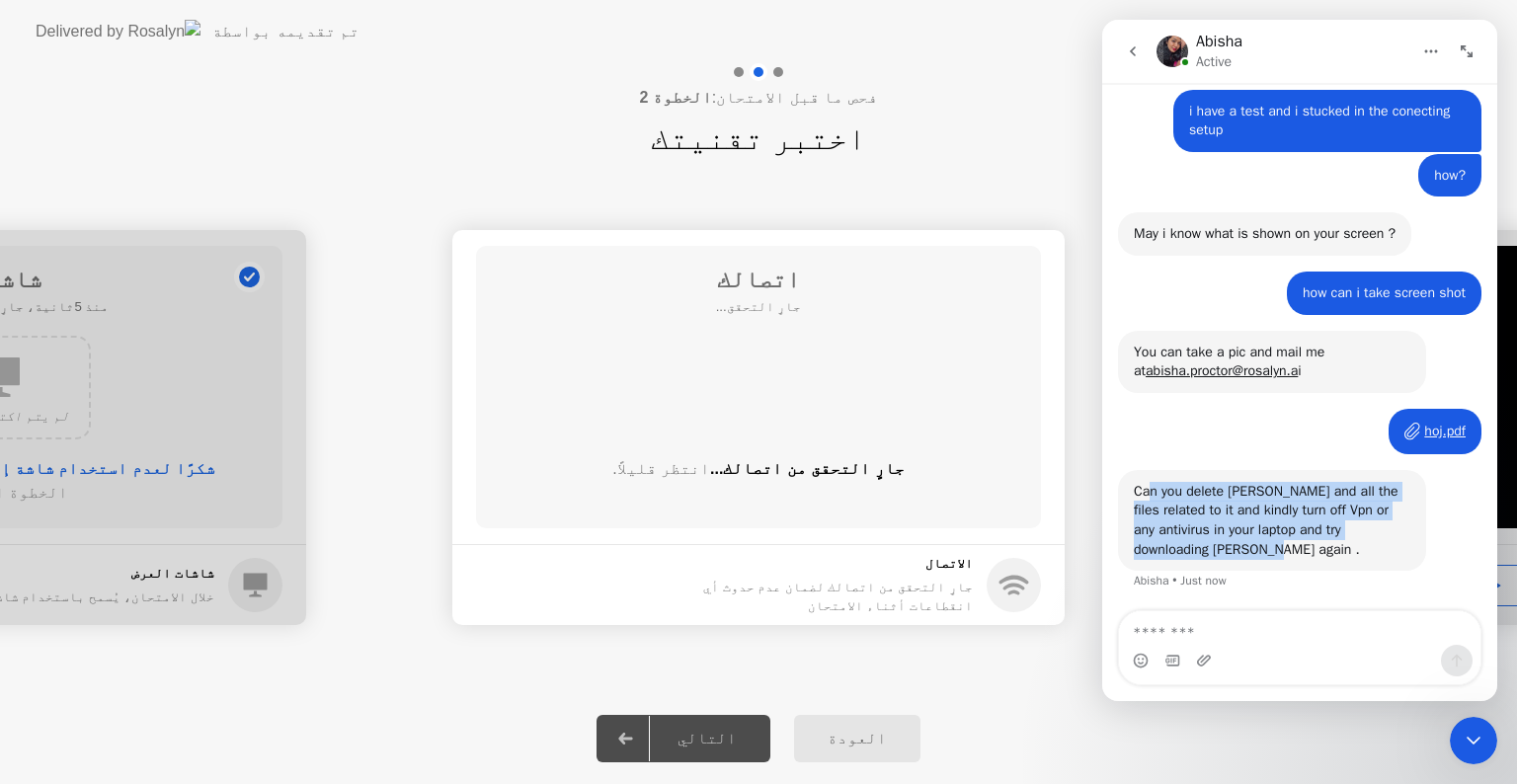 drag, startPoint x: 1146, startPoint y: 492, endPoint x: 1230, endPoint y: 554, distance: 104.403065 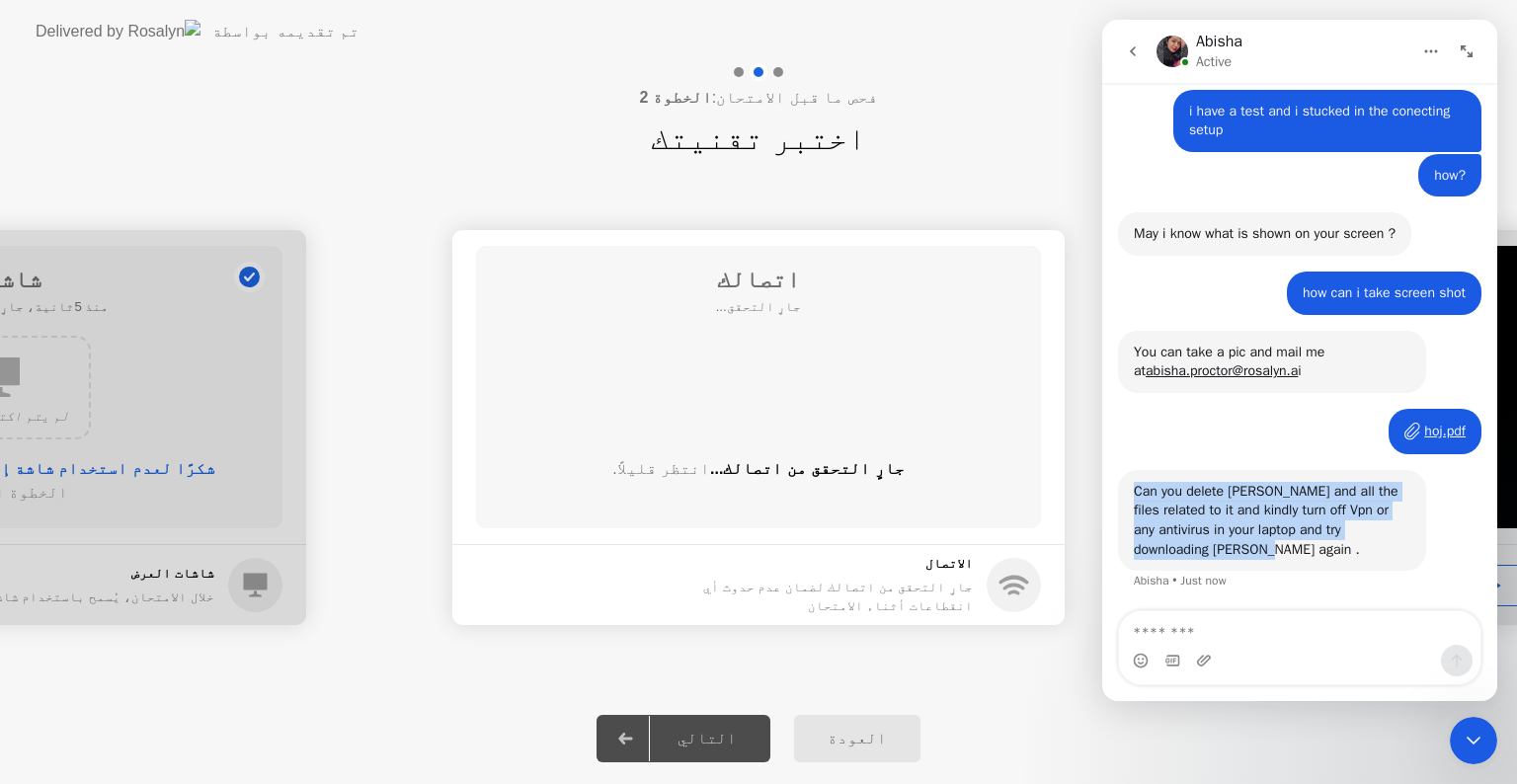 drag, startPoint x: 1136, startPoint y: 490, endPoint x: 1219, endPoint y: 561, distance: 109.22454 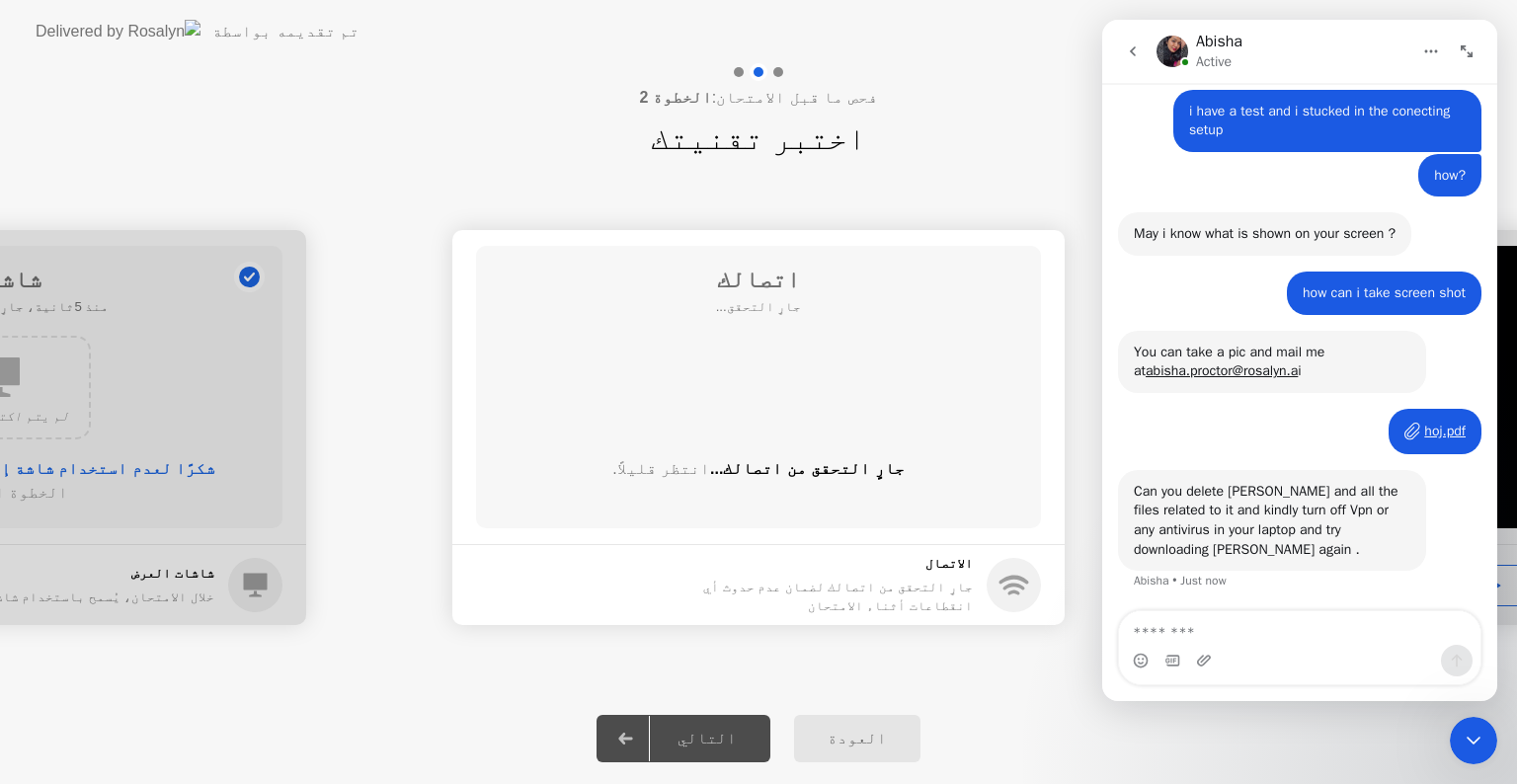 click on "Can you delete [PERSON_NAME] and all the files related to it and kindly turn off Vpn or any antivirus in your laptop and try downloading [PERSON_NAME] again . [GEOGRAPHIC_DATA]    •   Just now" at bounding box center (1272, 520) 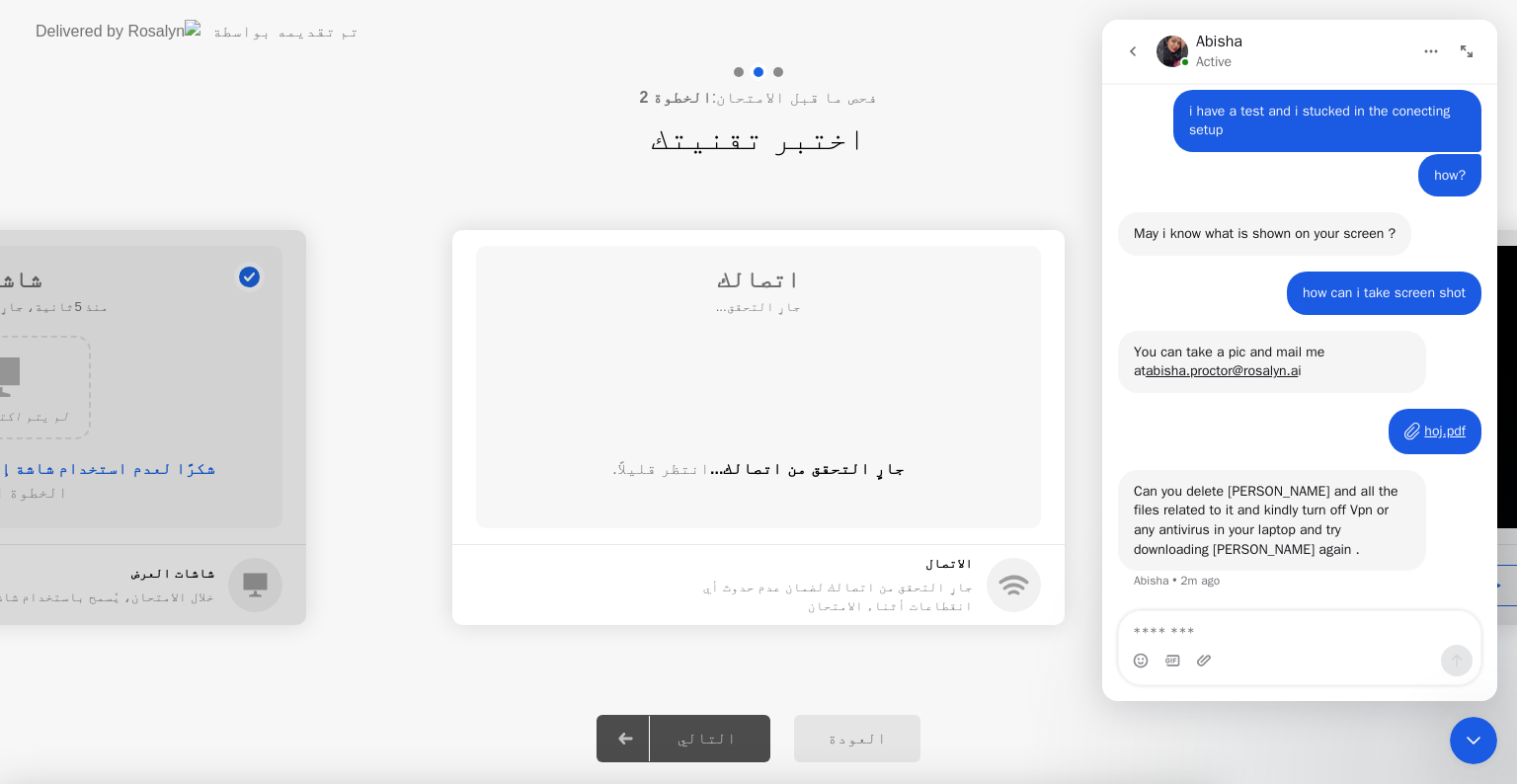 click at bounding box center [758, 784] 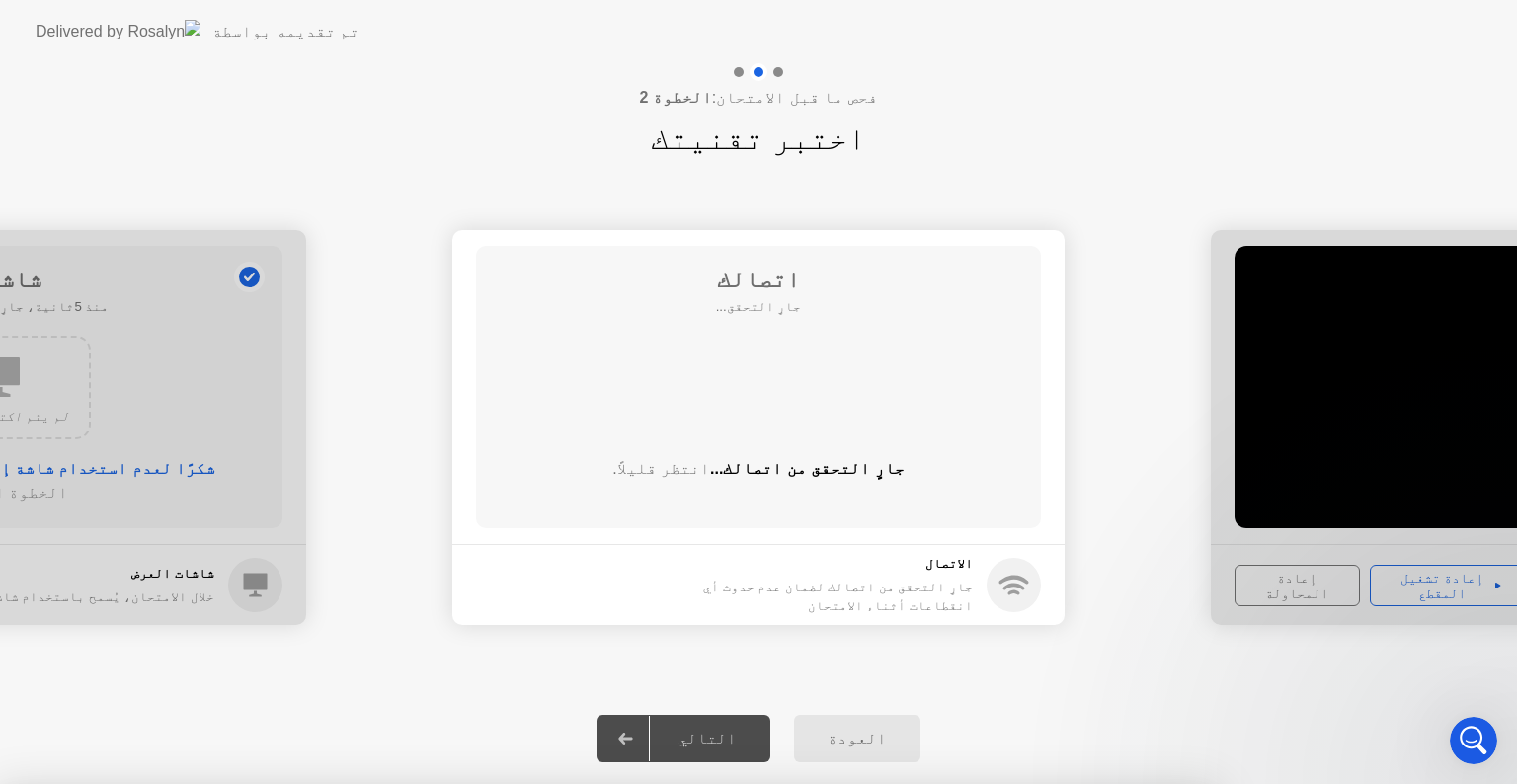 scroll, scrollTop: 0, scrollLeft: 0, axis: both 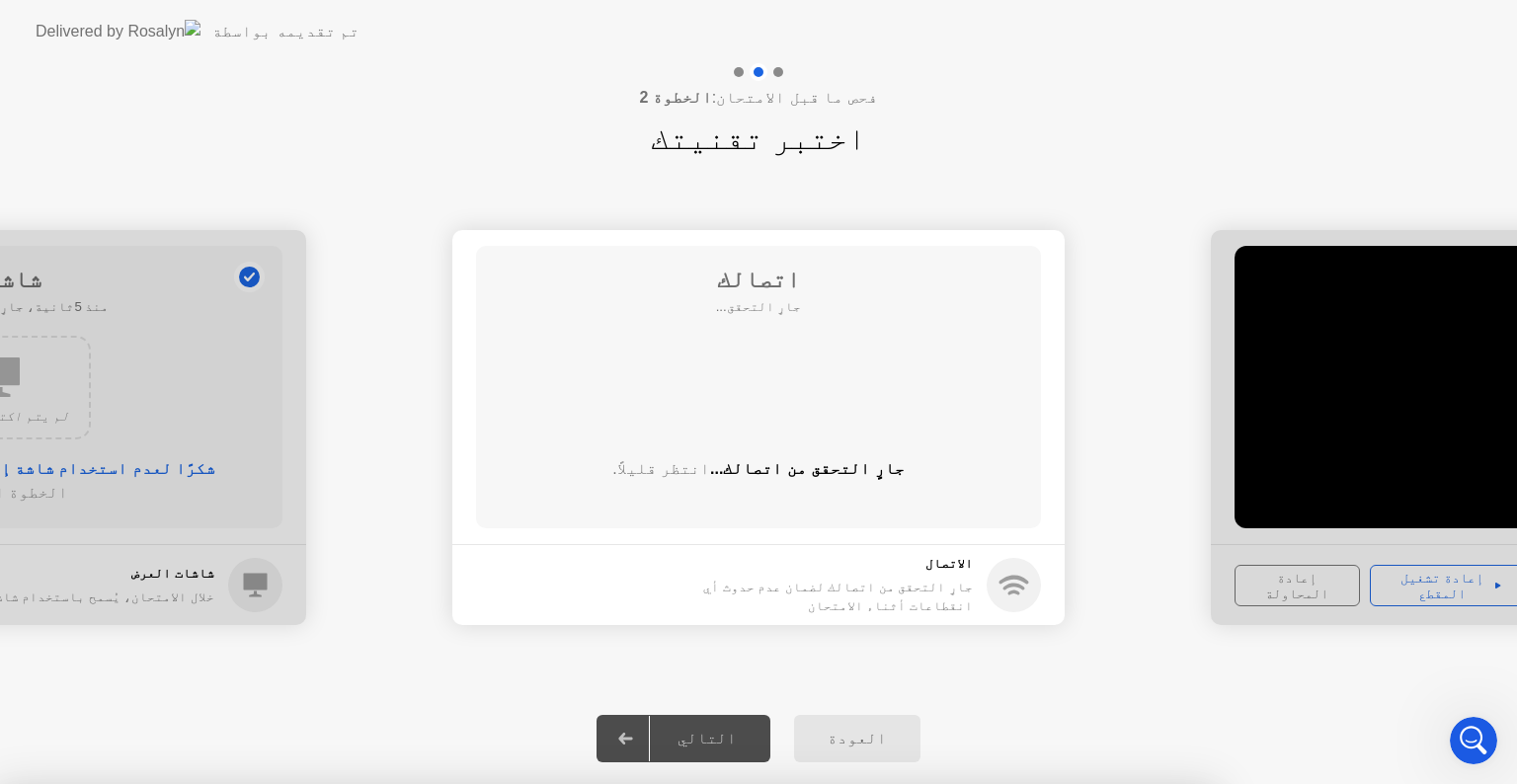 drag, startPoint x: 1458, startPoint y: 742, endPoint x: 1252, endPoint y: 604, distance: 247.95161 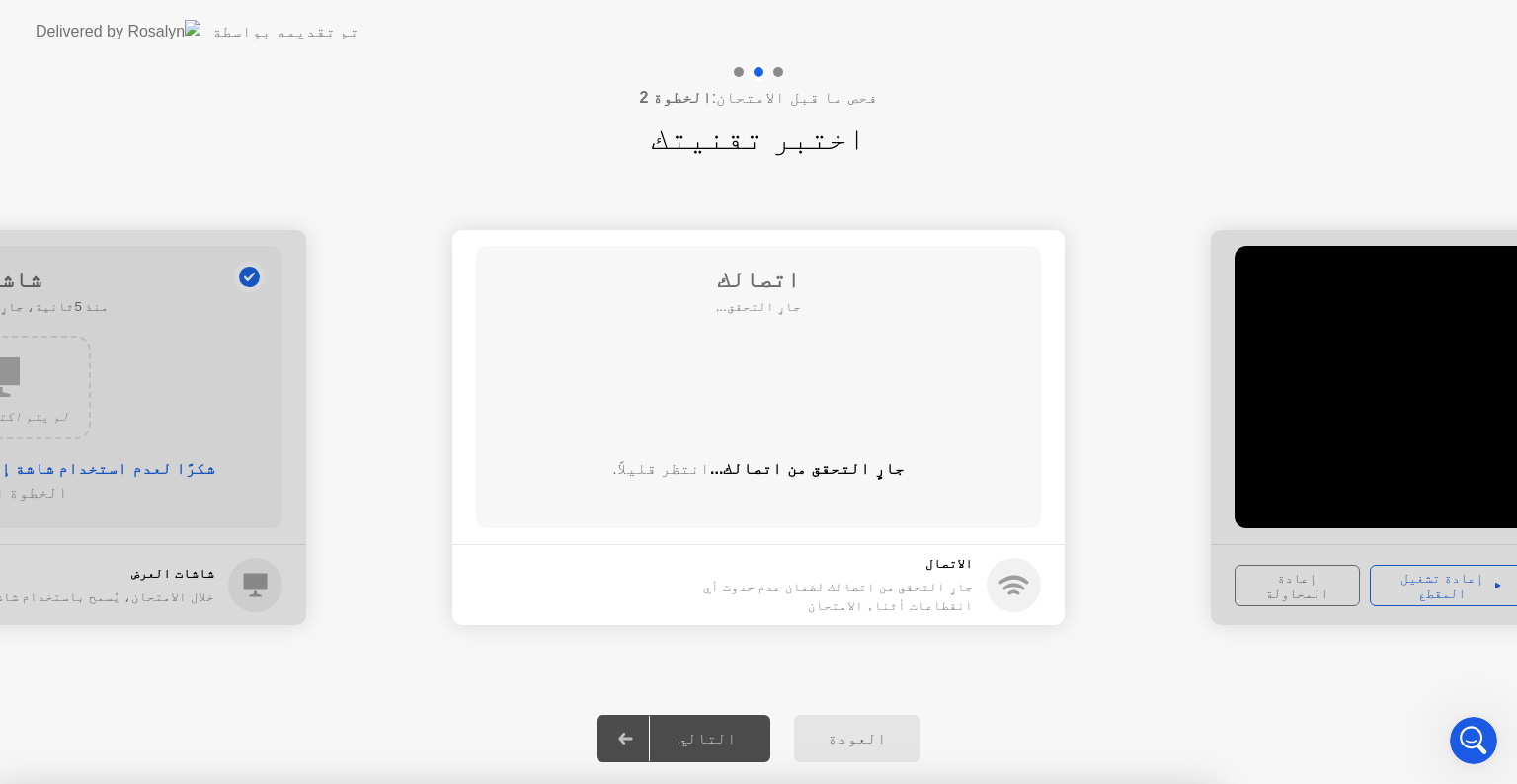 click on "إغلاق التطبيق" at bounding box center (698, 1023) 